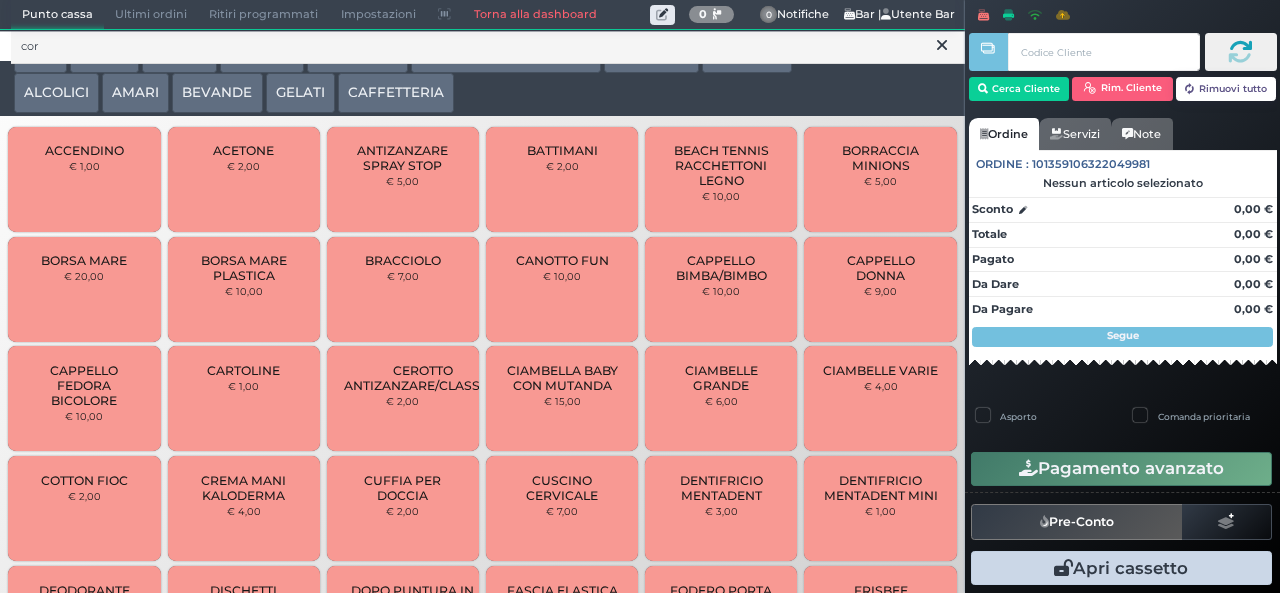 scroll, scrollTop: 0, scrollLeft: 0, axis: both 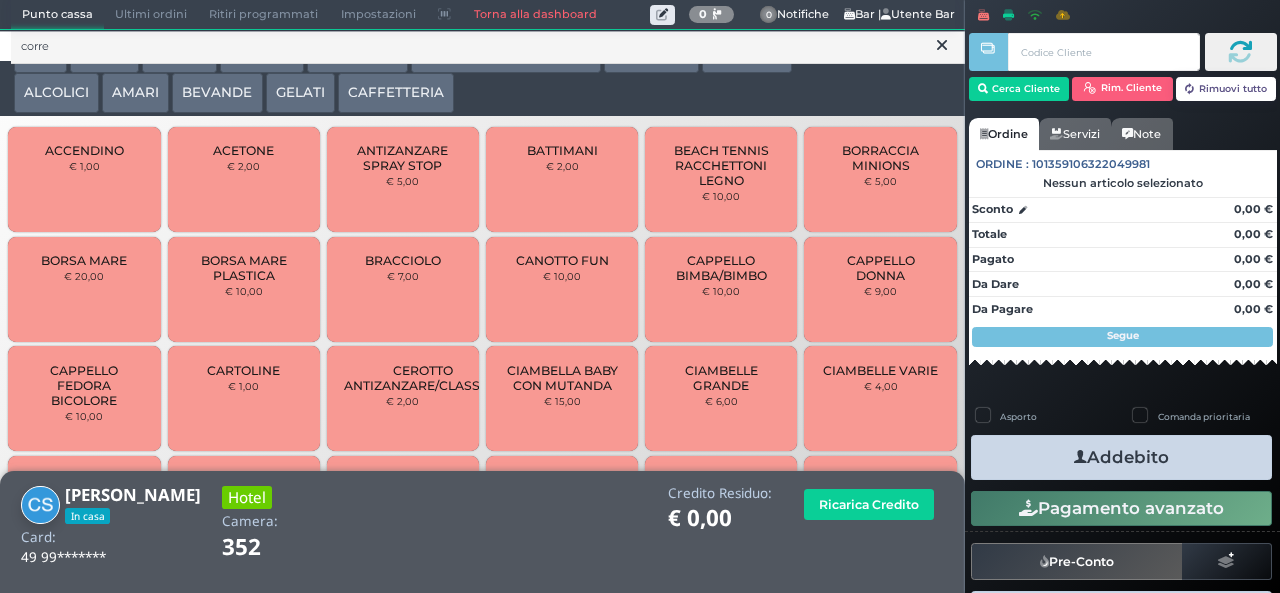 type on "corre" 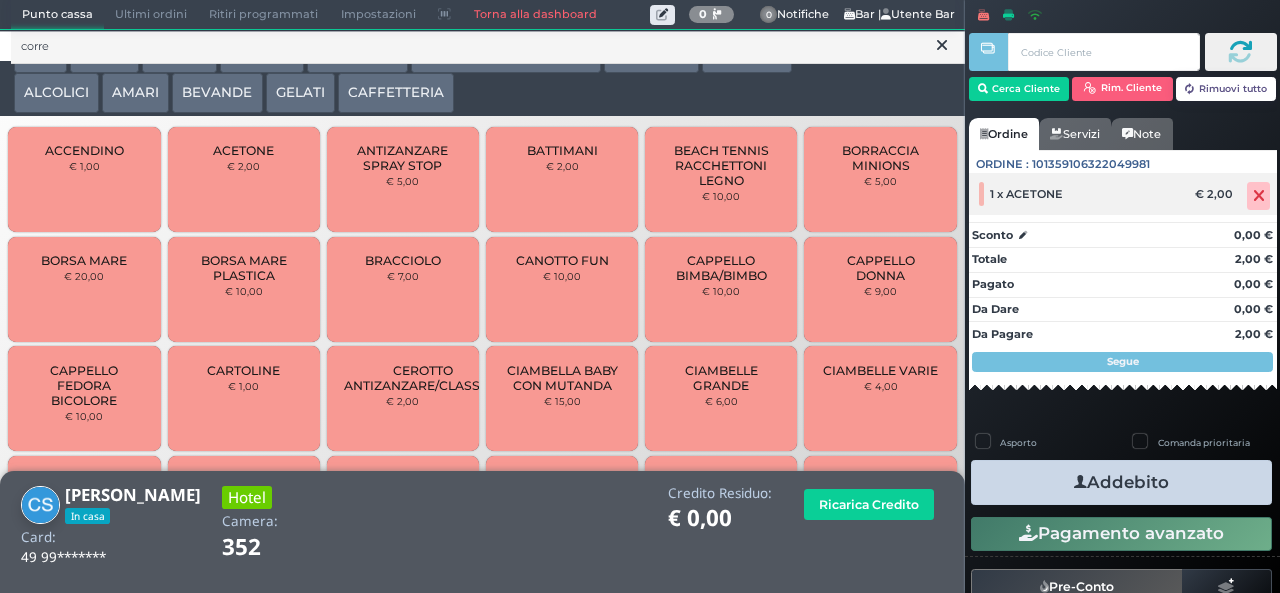 click at bounding box center (1259, 196) 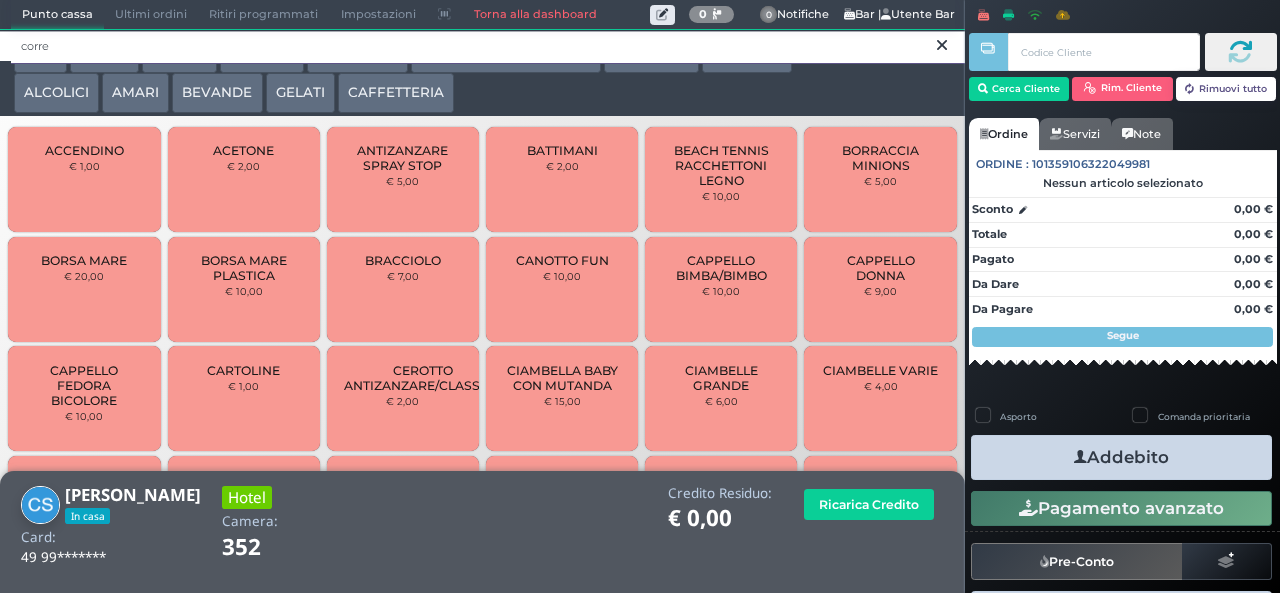click on "corre" at bounding box center [488, 47] 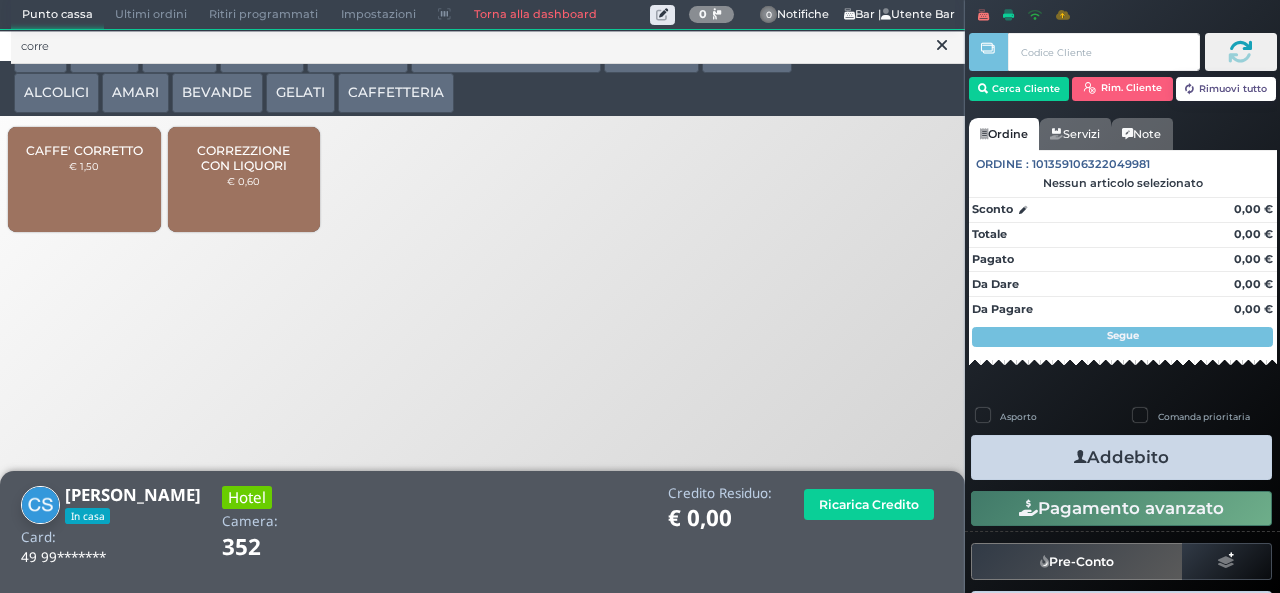 click on "CORREZZIONE CON LIQUORI" at bounding box center [243, 158] 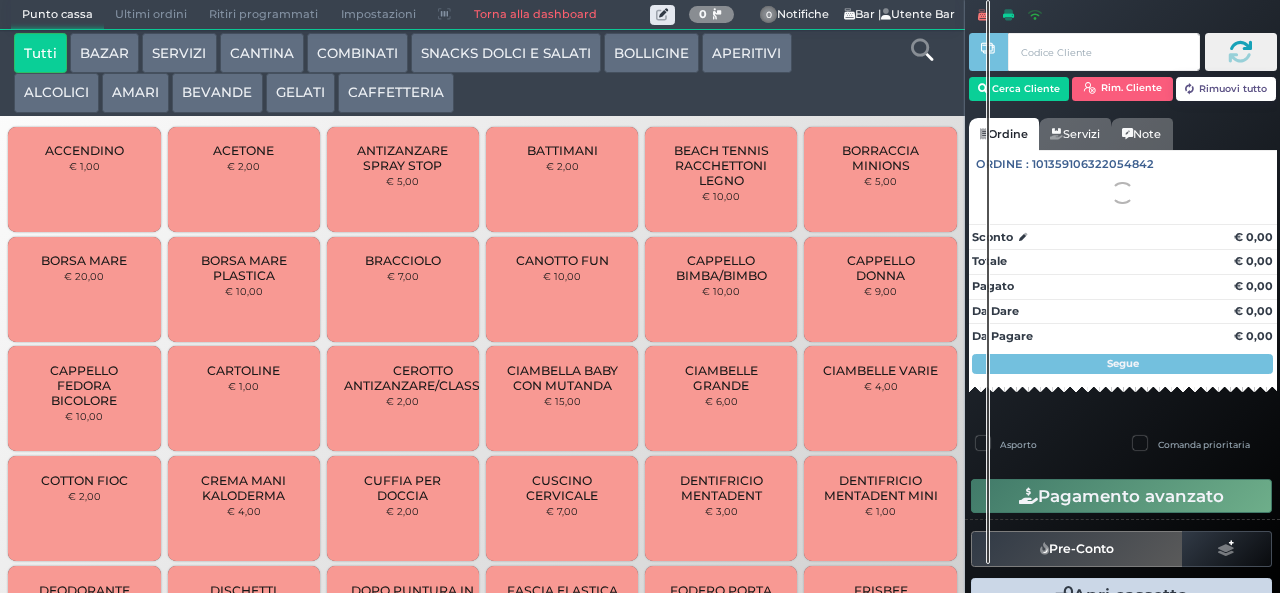 scroll, scrollTop: 0, scrollLeft: 0, axis: both 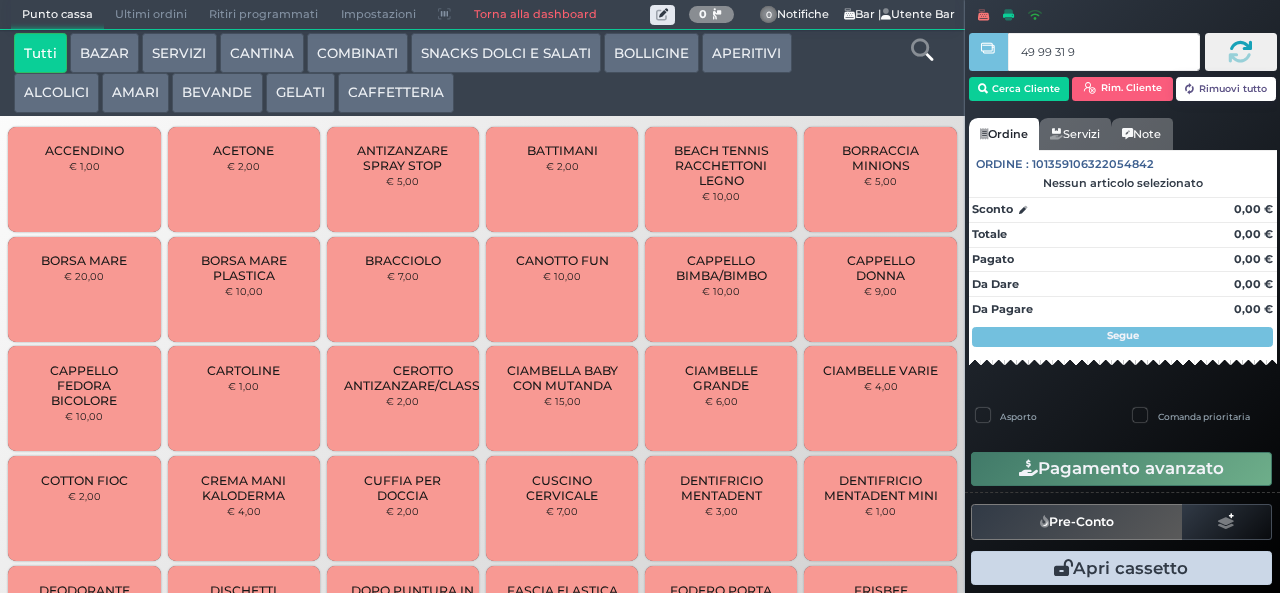 type on "49 99 31 95" 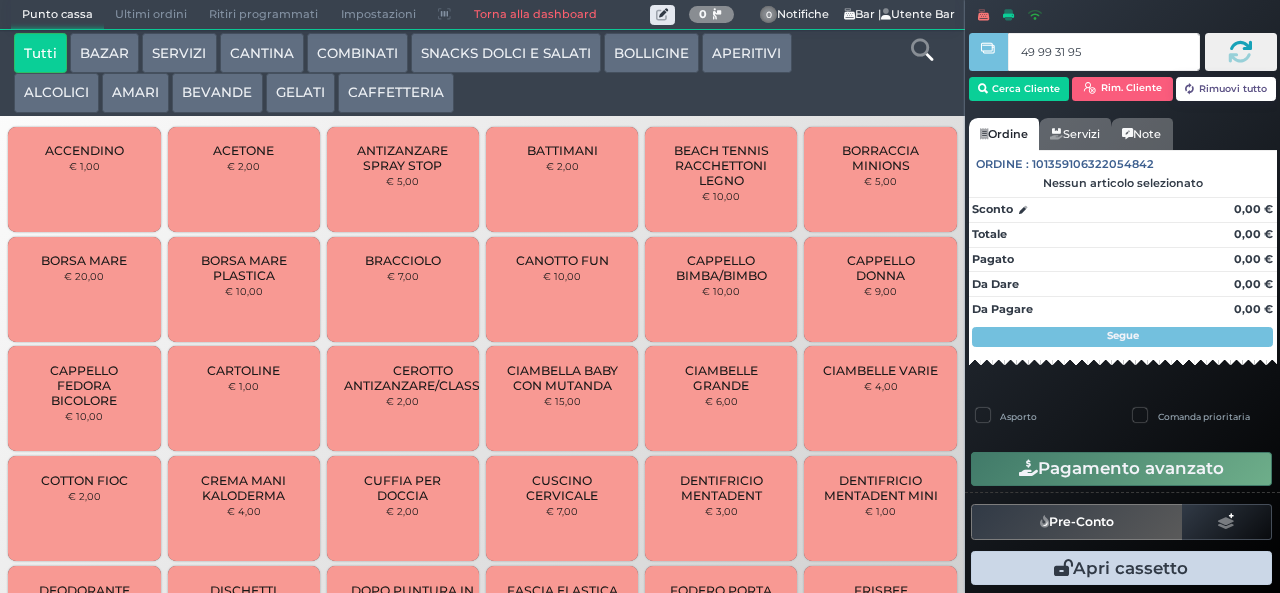 type 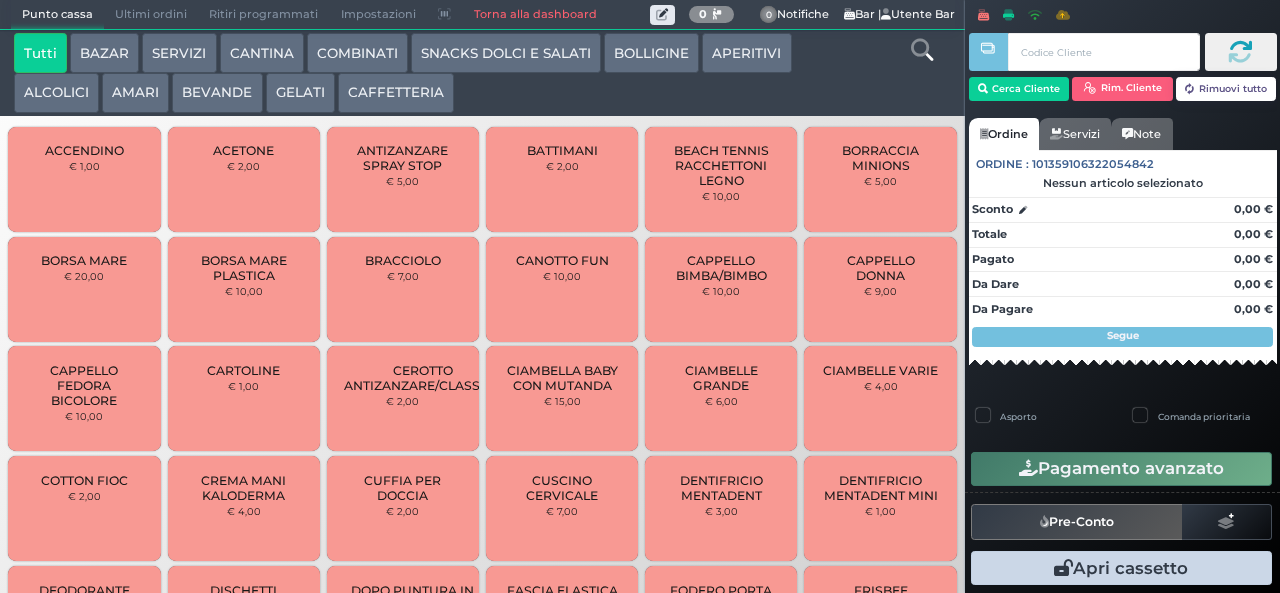 click at bounding box center [0, 0] 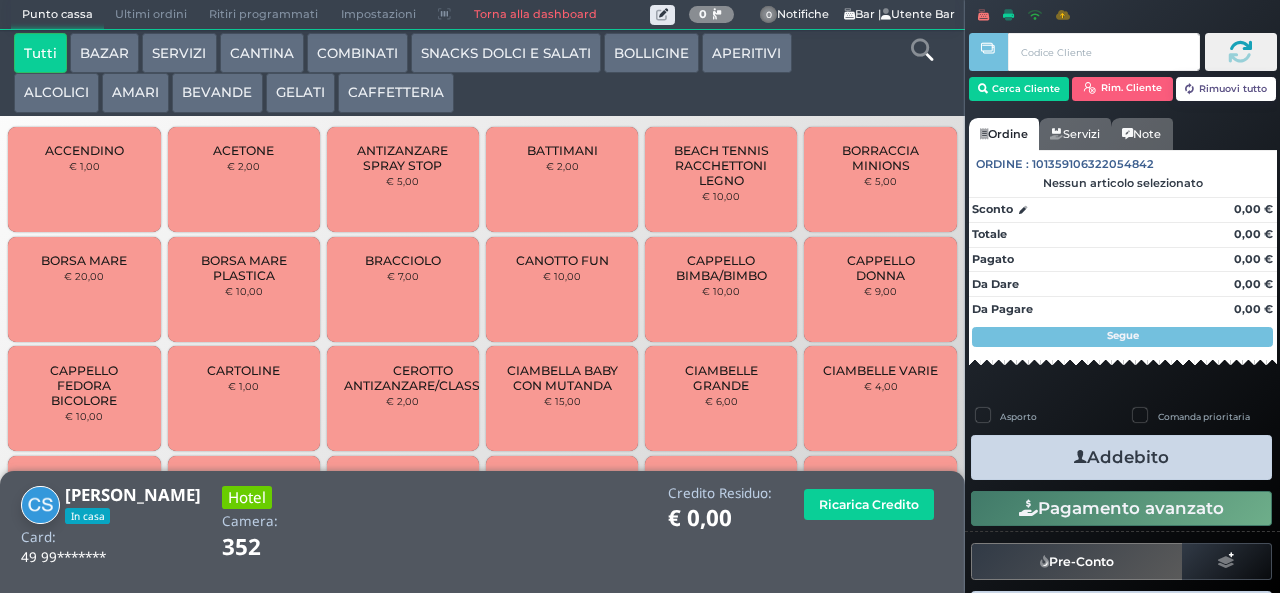 click at bounding box center [922, 50] 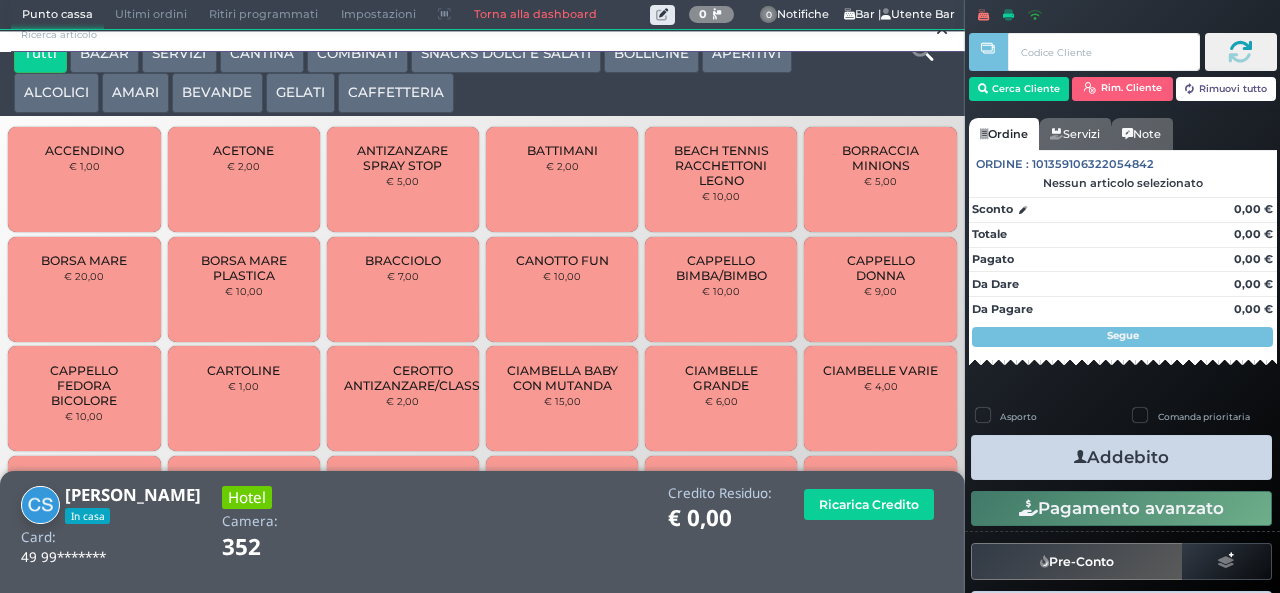 scroll, scrollTop: 0, scrollLeft: 0, axis: both 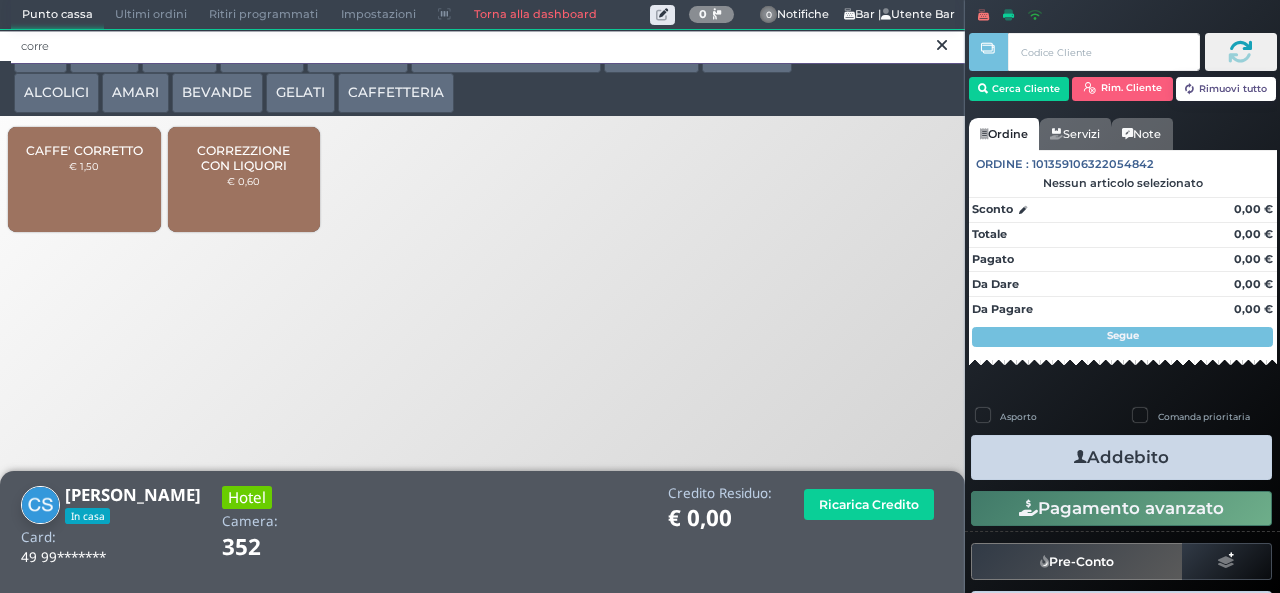 type on "corre" 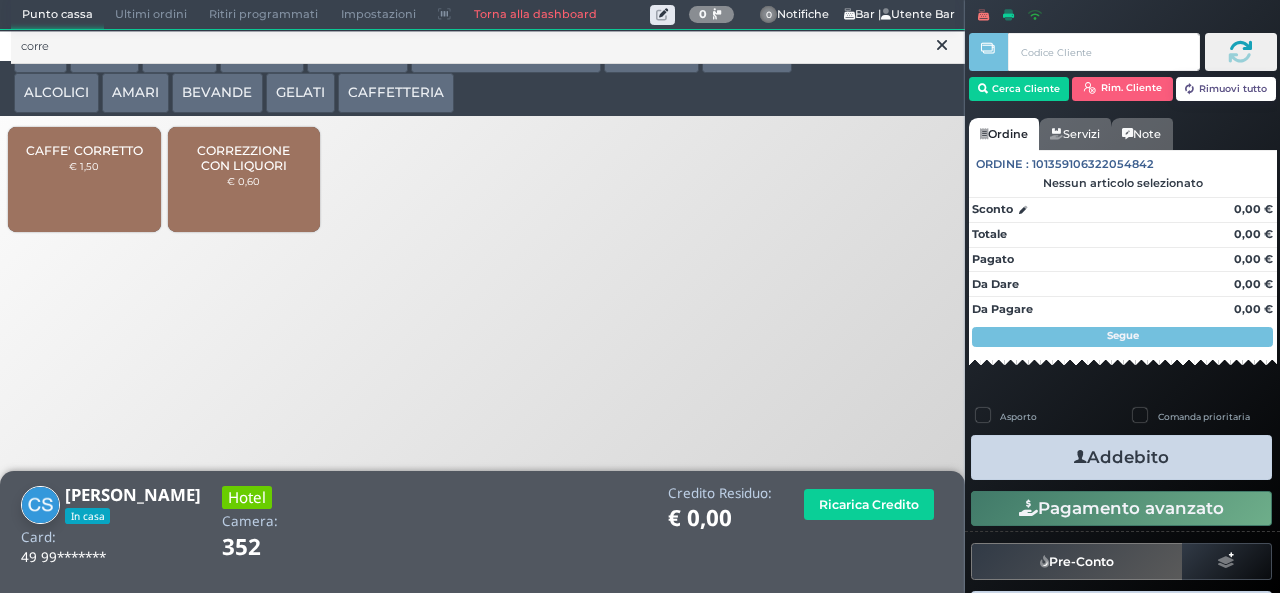 click on "CORREZZIONE CON LIQUORI" at bounding box center [243, 158] 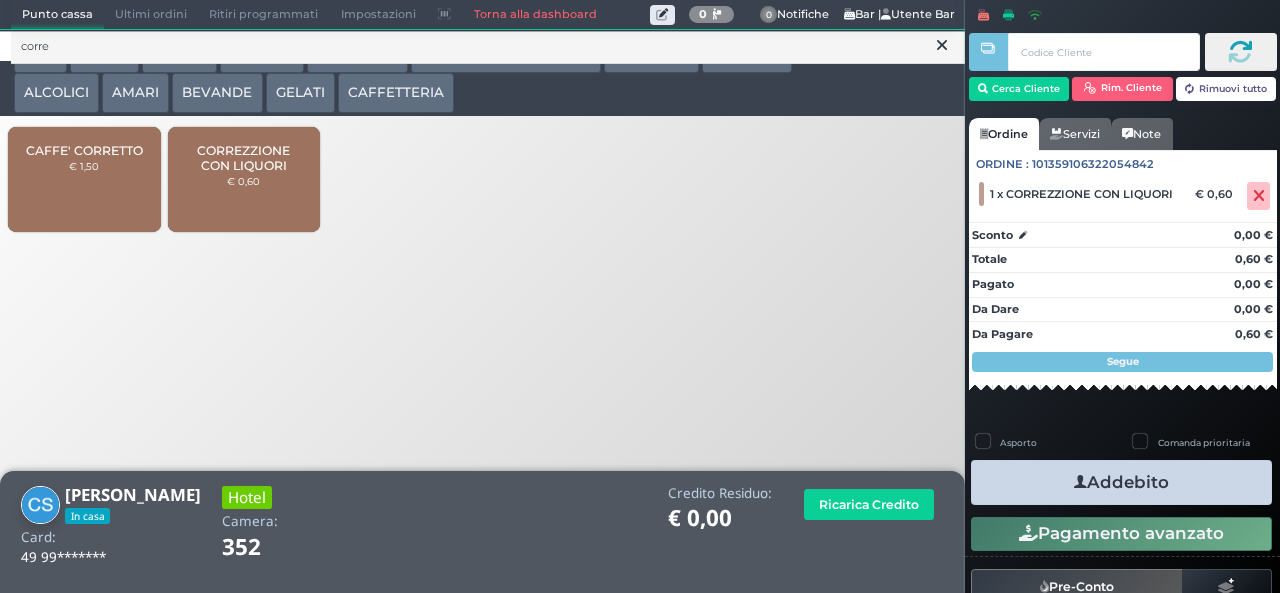 click on "Addebito" at bounding box center (1121, 482) 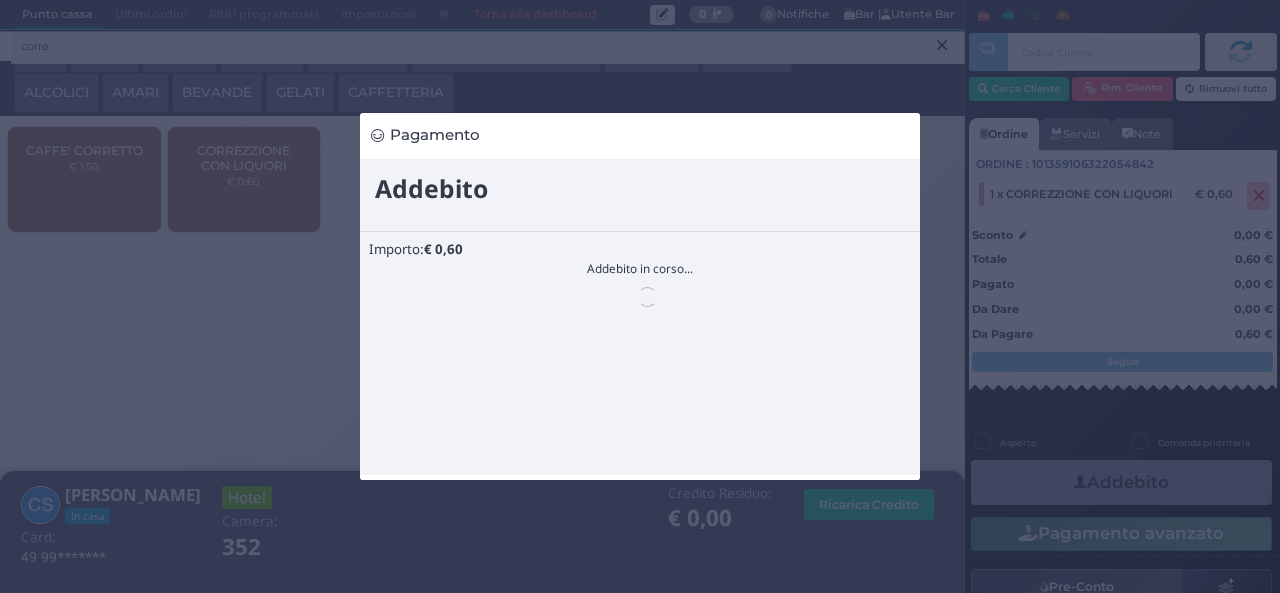 scroll, scrollTop: 0, scrollLeft: 0, axis: both 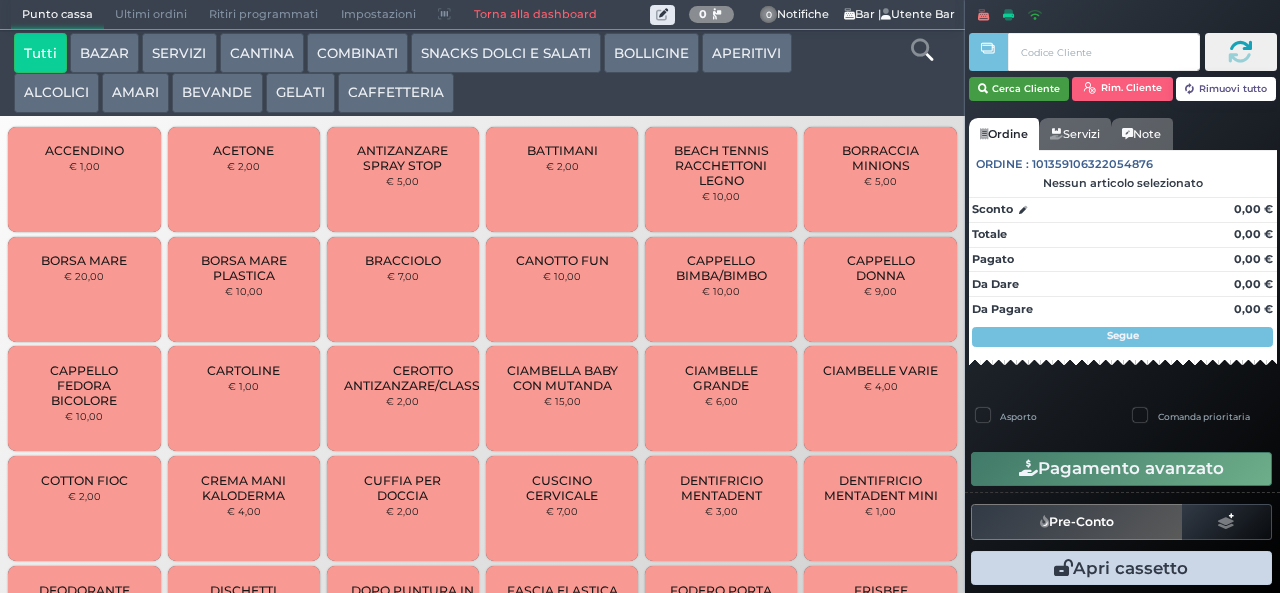 click on "Cerca Cliente" at bounding box center (1019, 89) 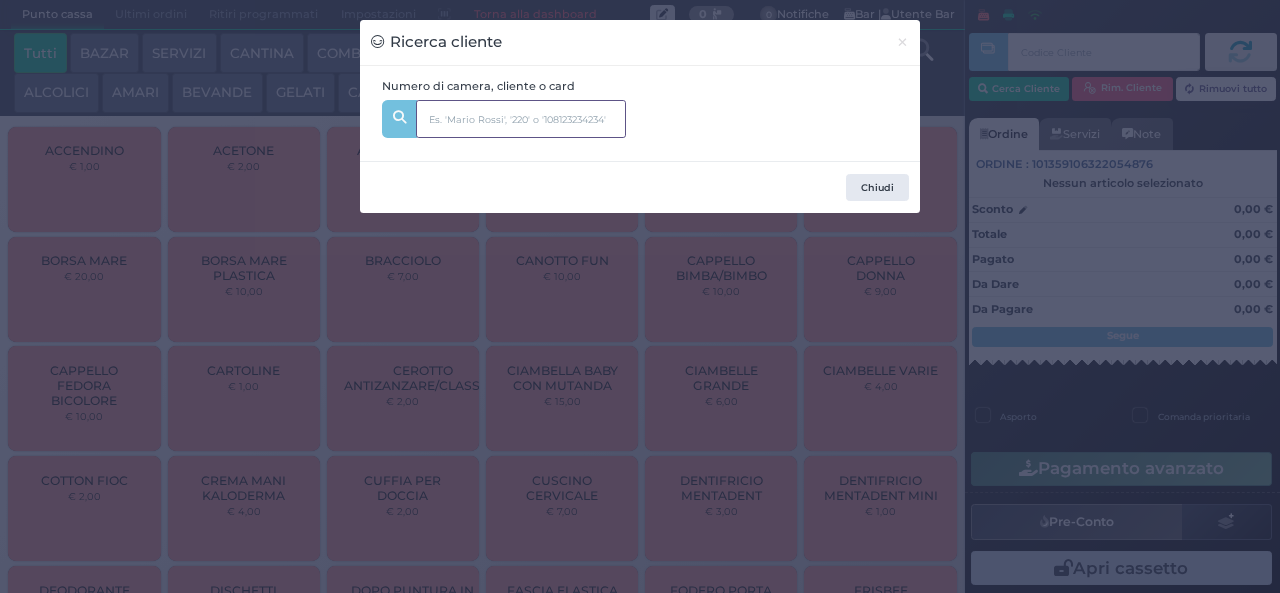 click at bounding box center [521, 119] 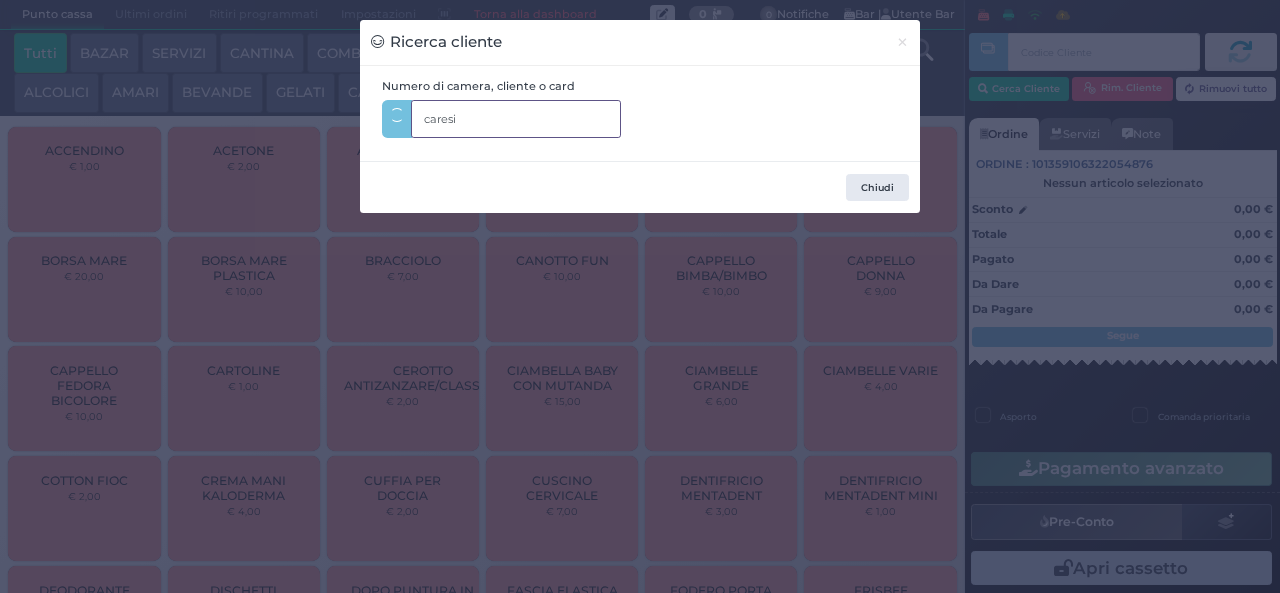 type on "caresia" 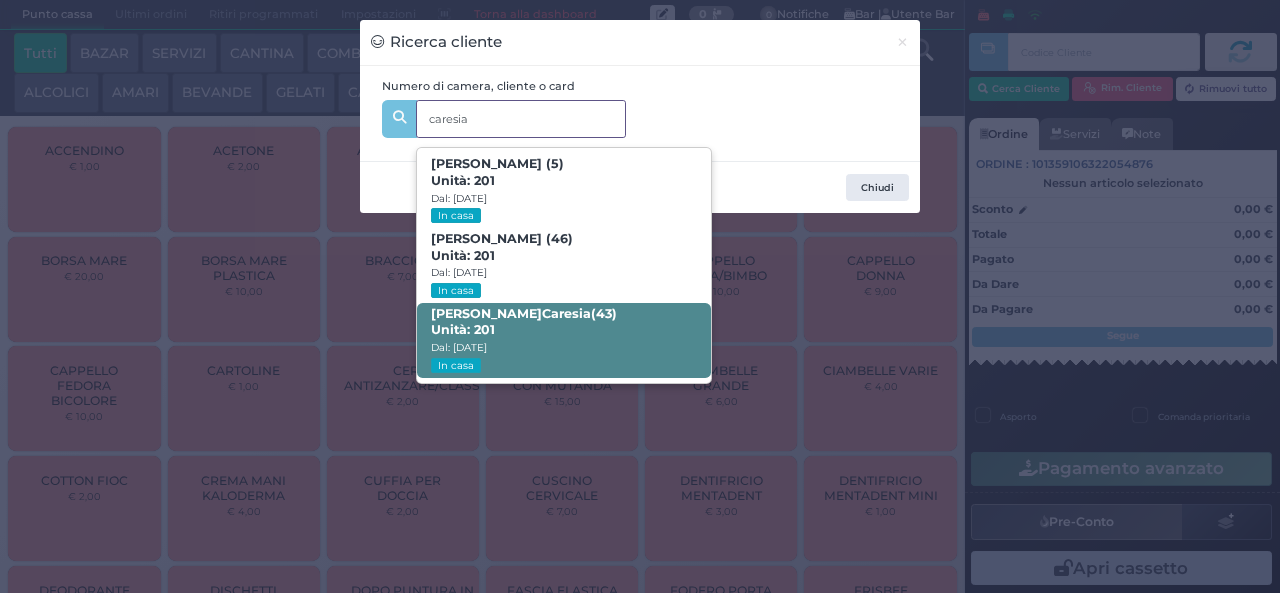 click on "Sonia  Caresia  (43) Unità: 201 Dal: 06/07/2025 In casa" at bounding box center (563, 340) 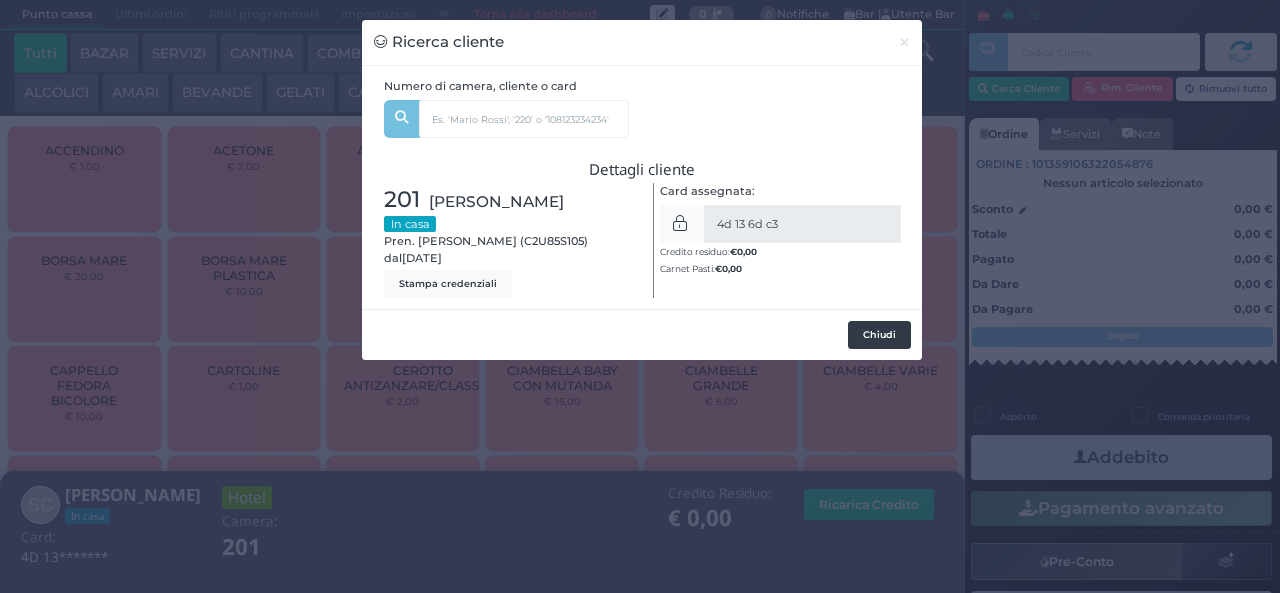 click on "Chiudi" at bounding box center (879, 335) 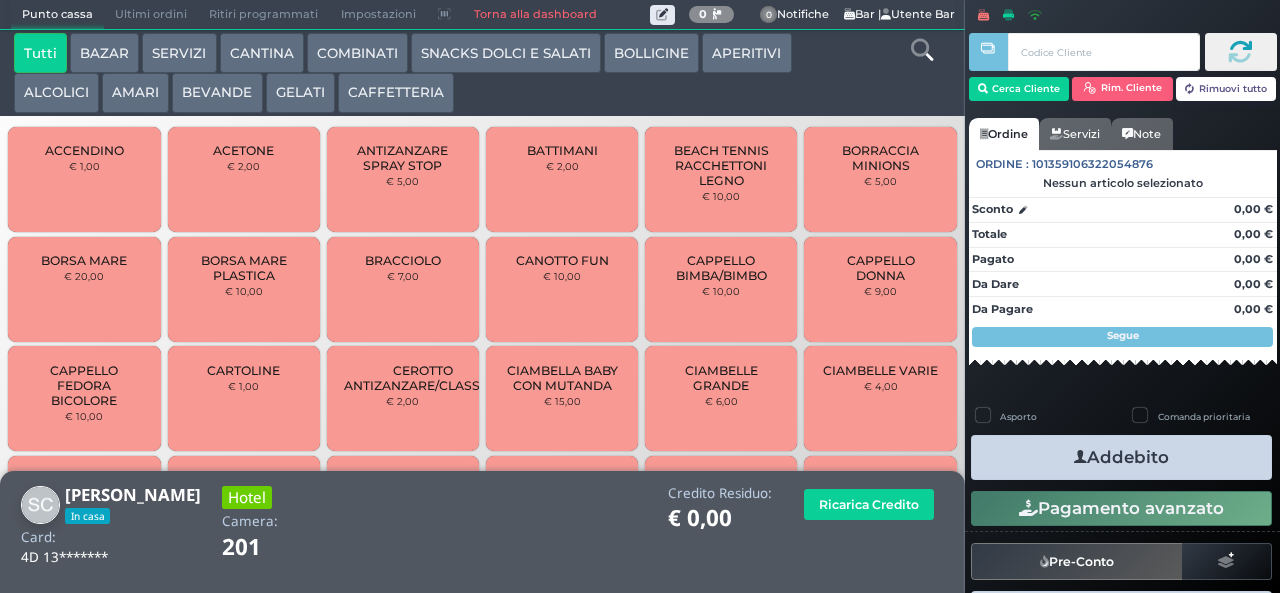 click on "SNACKS DOLCI E SALATI" at bounding box center [506, 53] 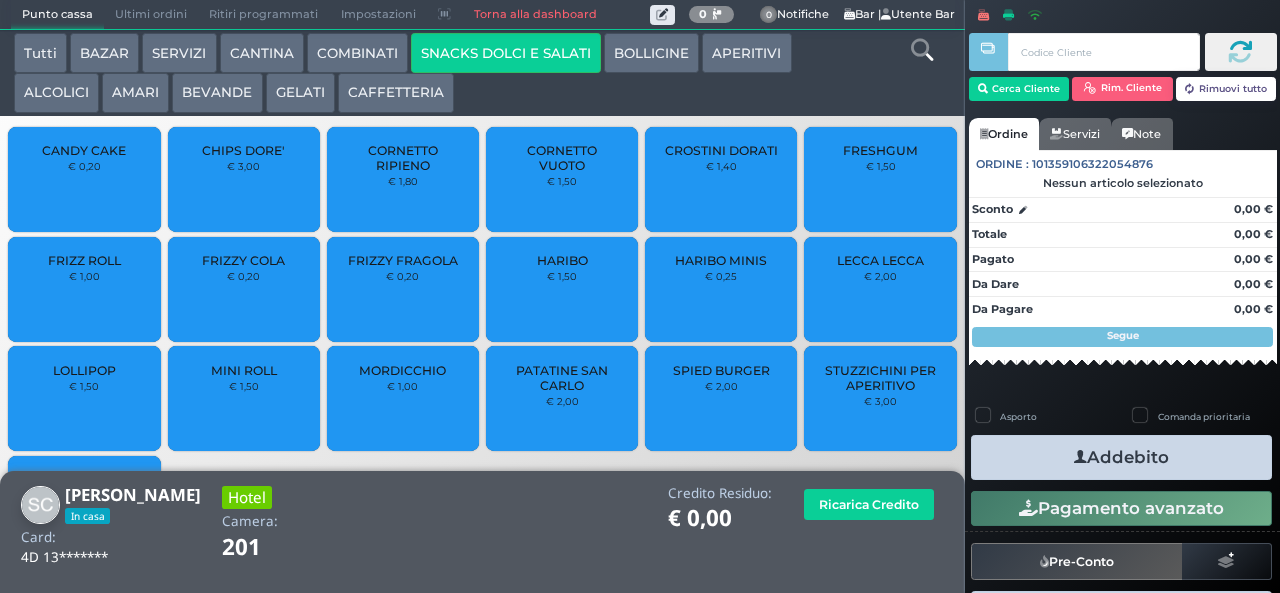 scroll, scrollTop: 133, scrollLeft: 0, axis: vertical 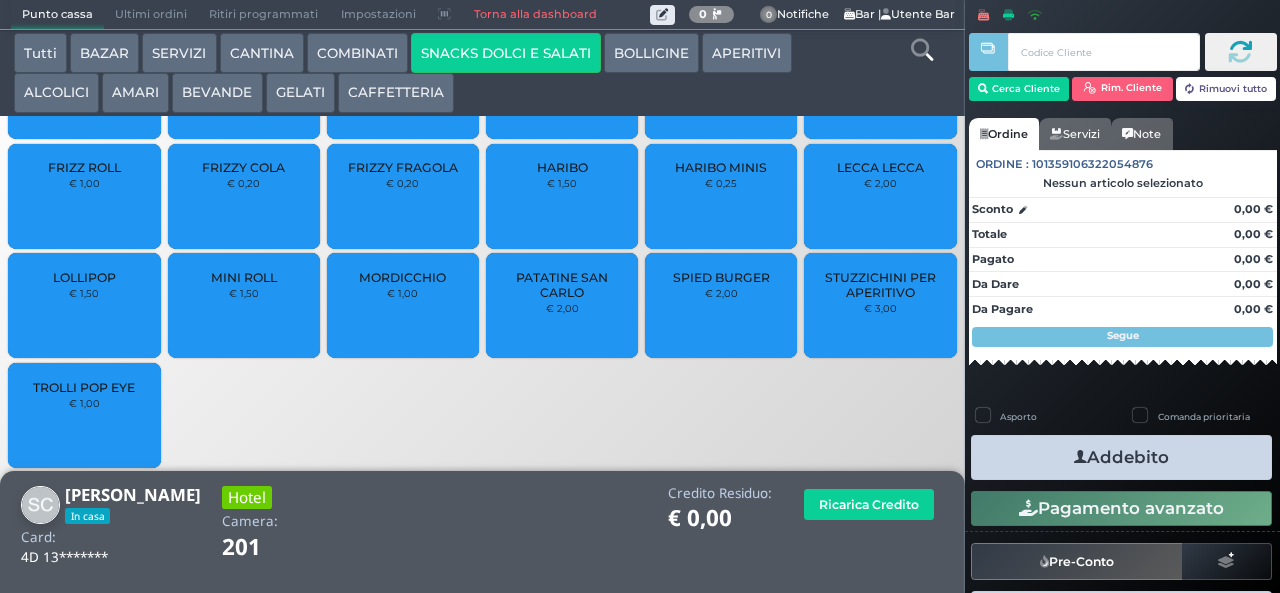 click on "SPIED BURGER
€ 2,00" at bounding box center [721, 305] 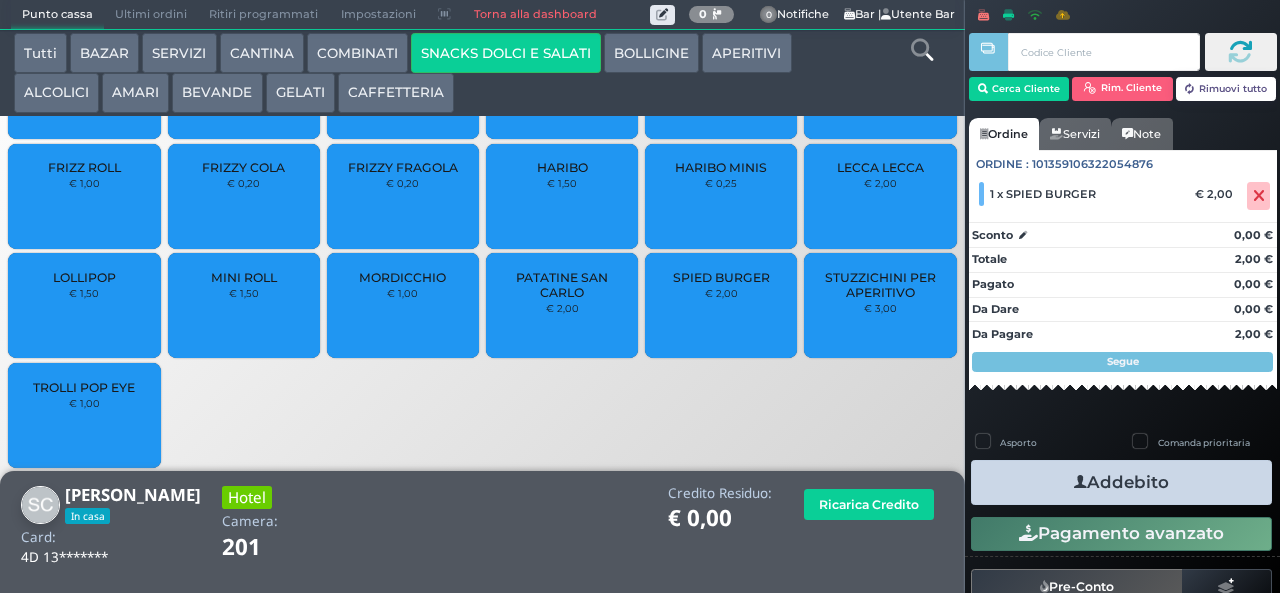 click on "Addebito" at bounding box center [1121, 482] 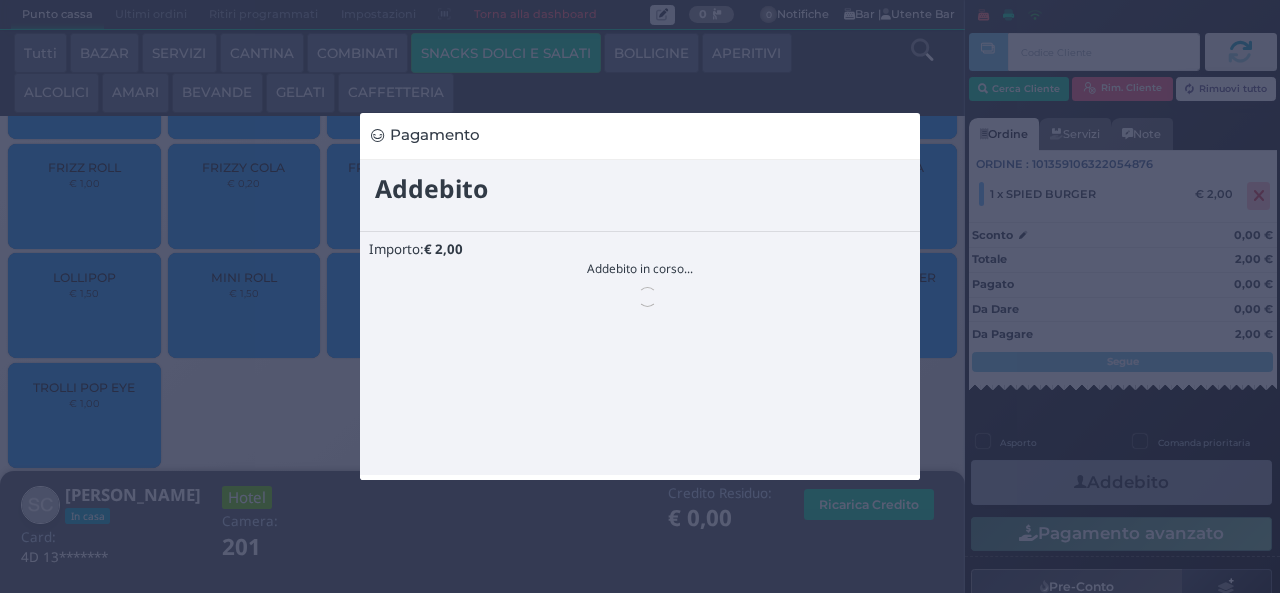 scroll, scrollTop: 0, scrollLeft: 0, axis: both 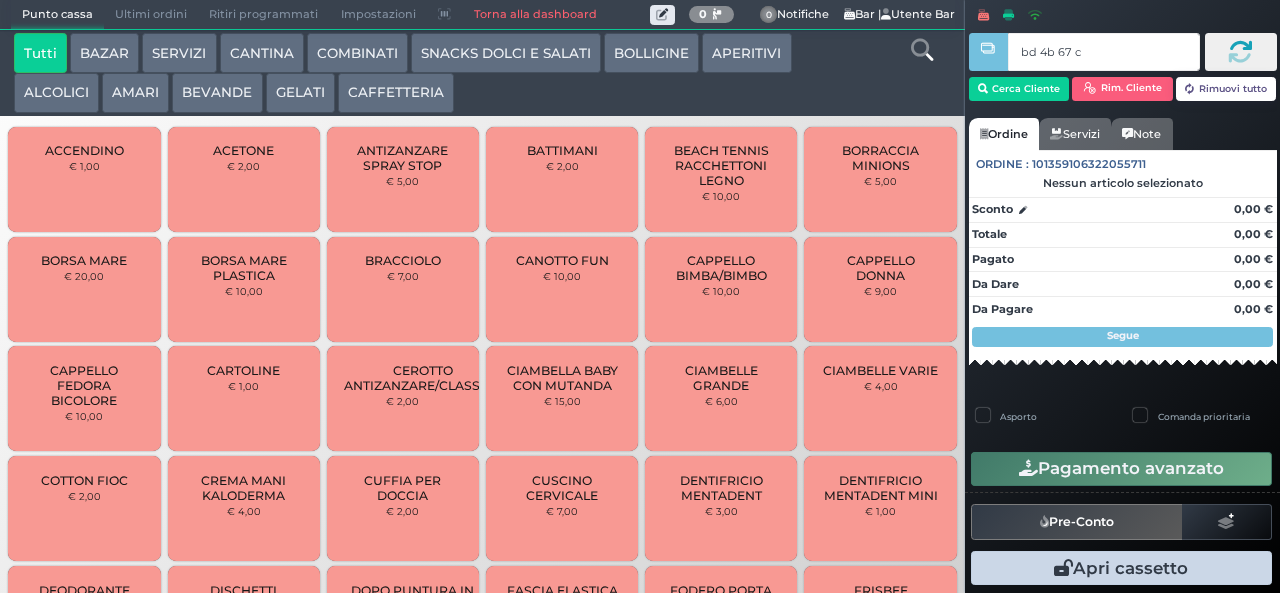 type on "bd 4b 67 c3" 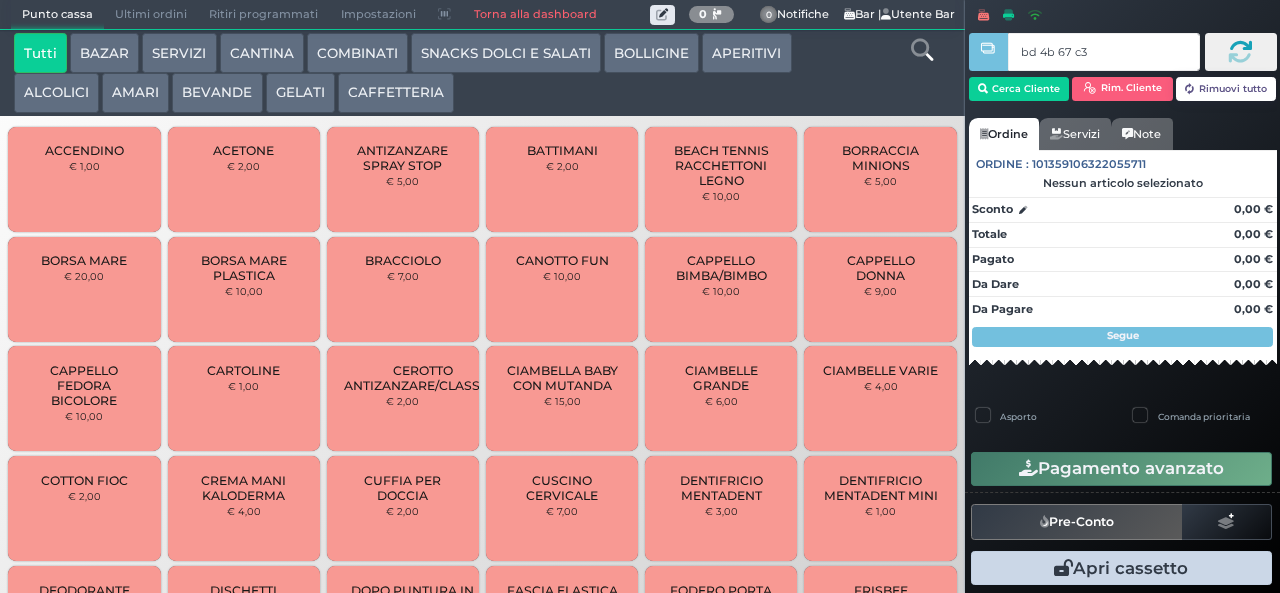 type 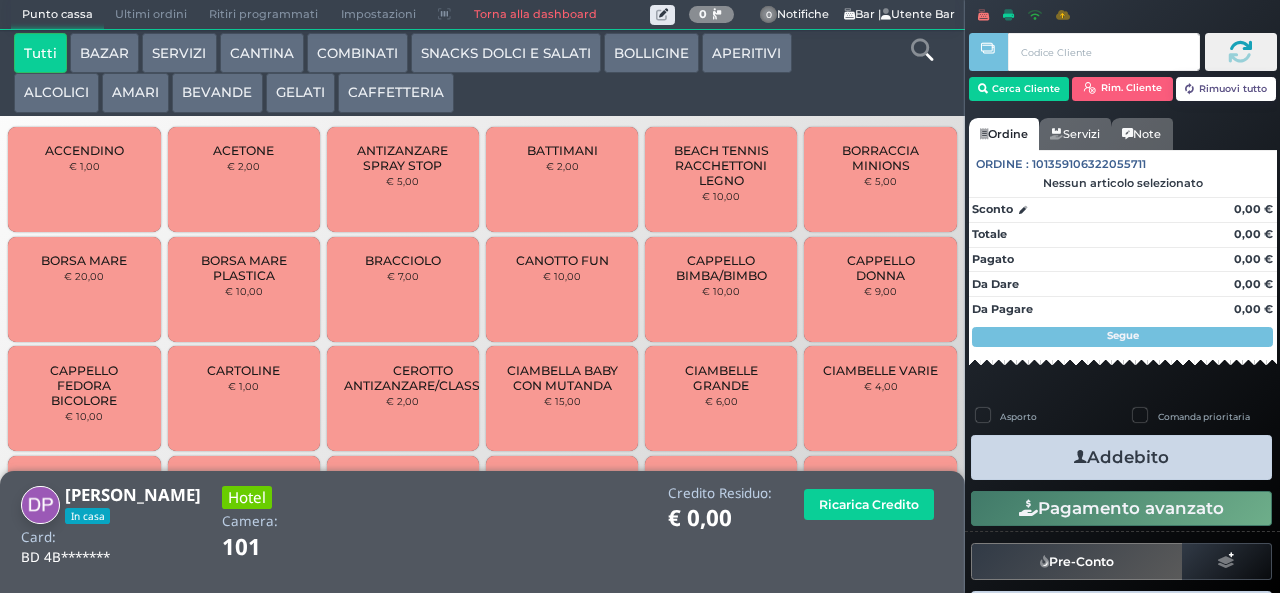 click at bounding box center (922, 50) 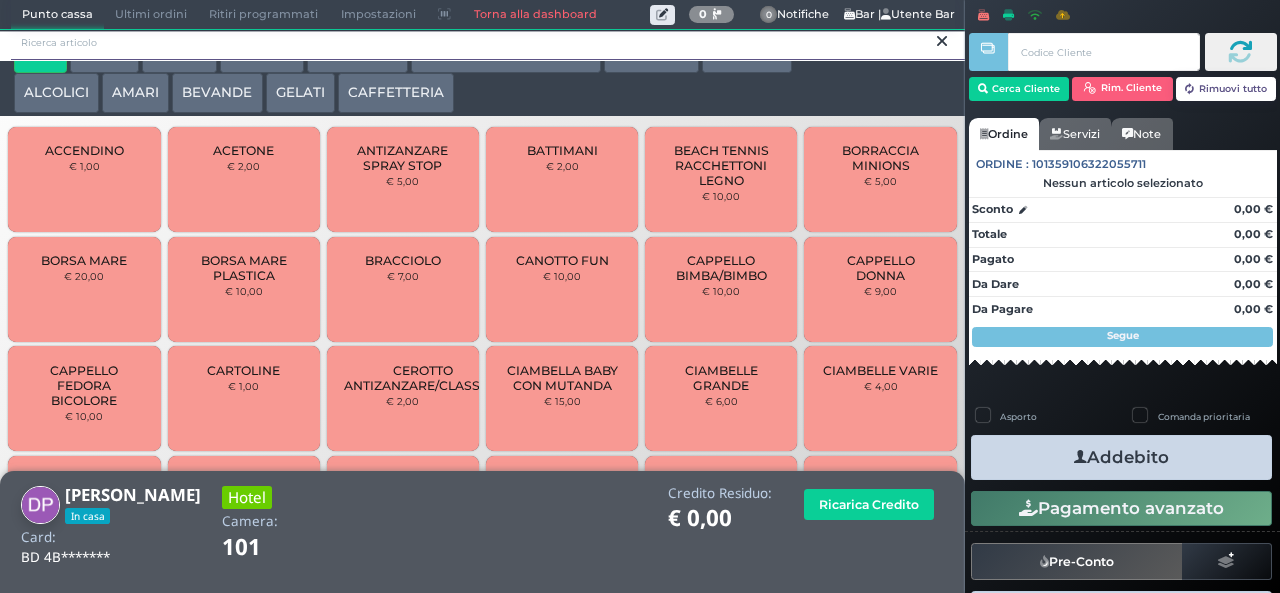 scroll, scrollTop: 0, scrollLeft: 0, axis: both 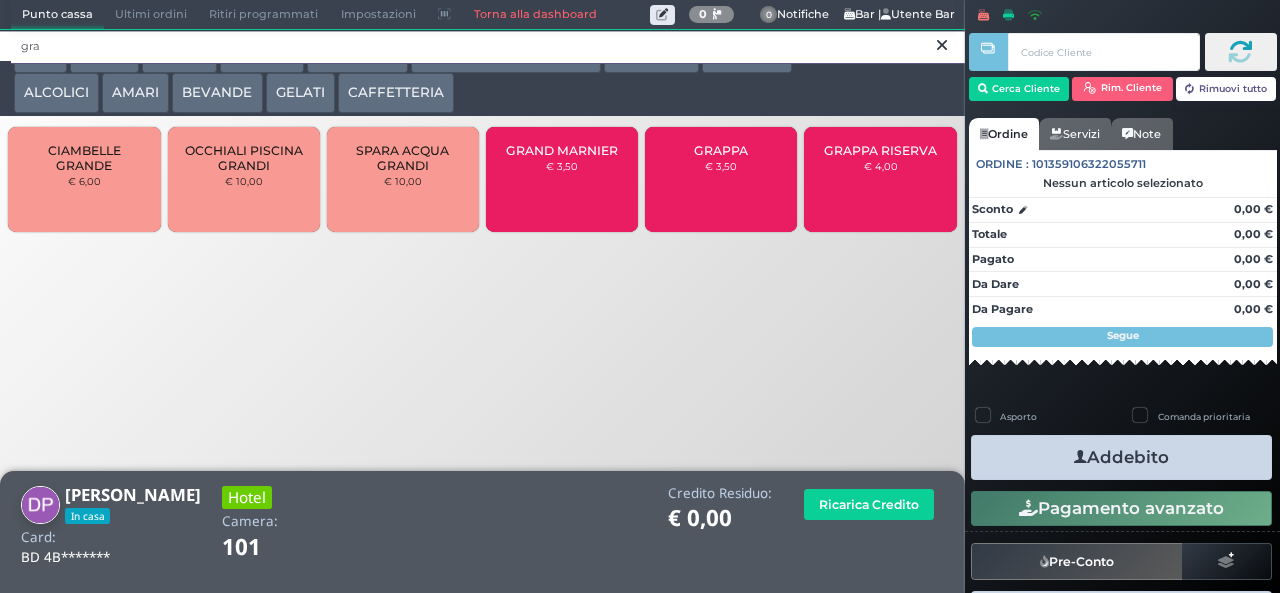type on "gra" 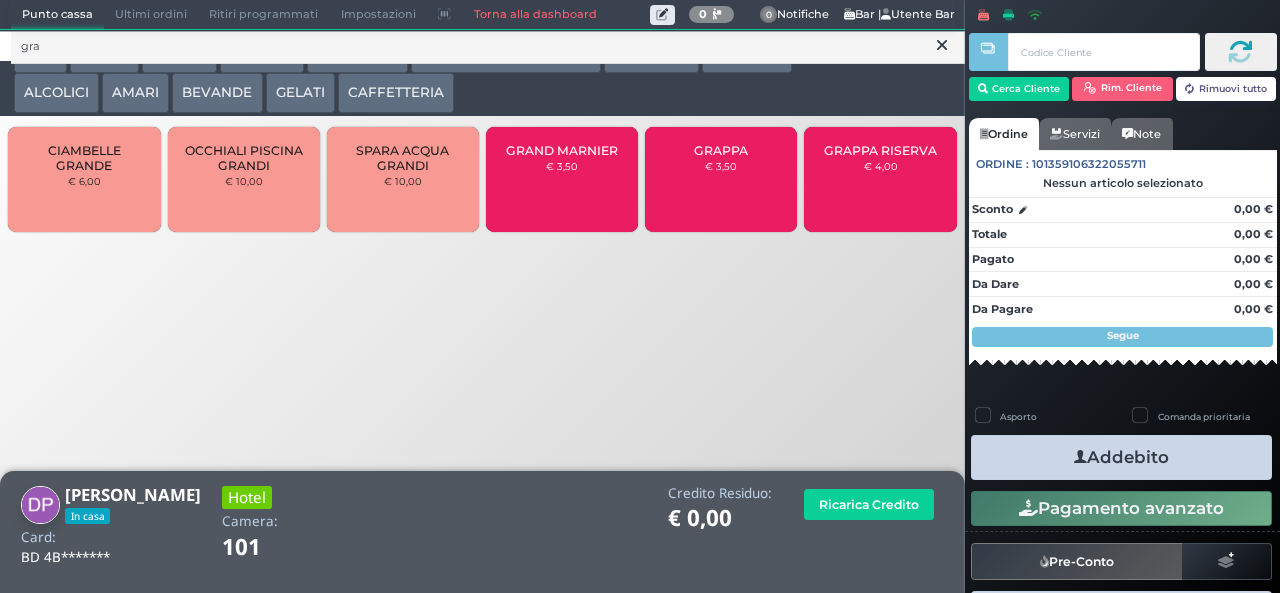 click on "GRAPPA
€ 3,50" at bounding box center [721, 179] 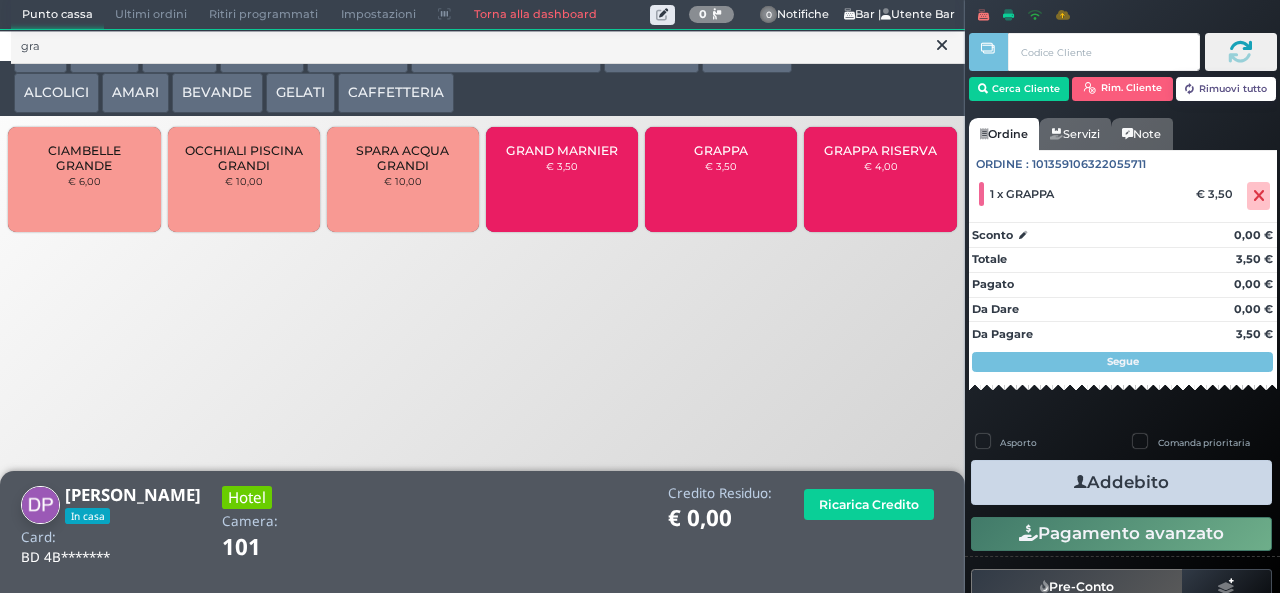 click on "Addebito" at bounding box center [1121, 482] 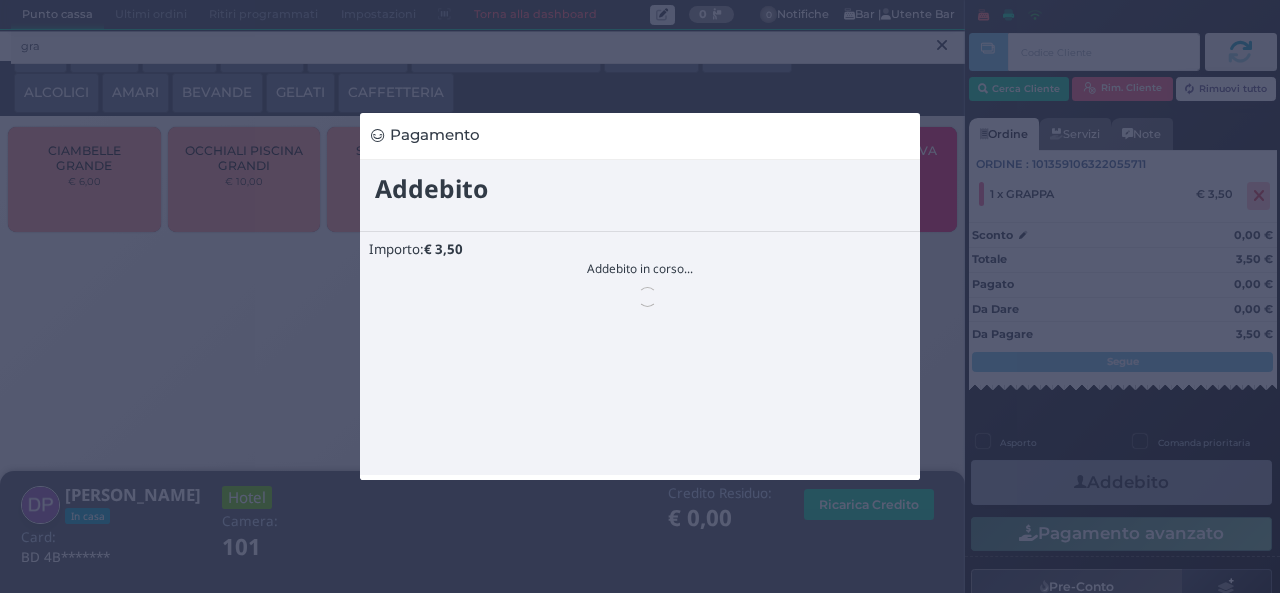 scroll, scrollTop: 0, scrollLeft: 0, axis: both 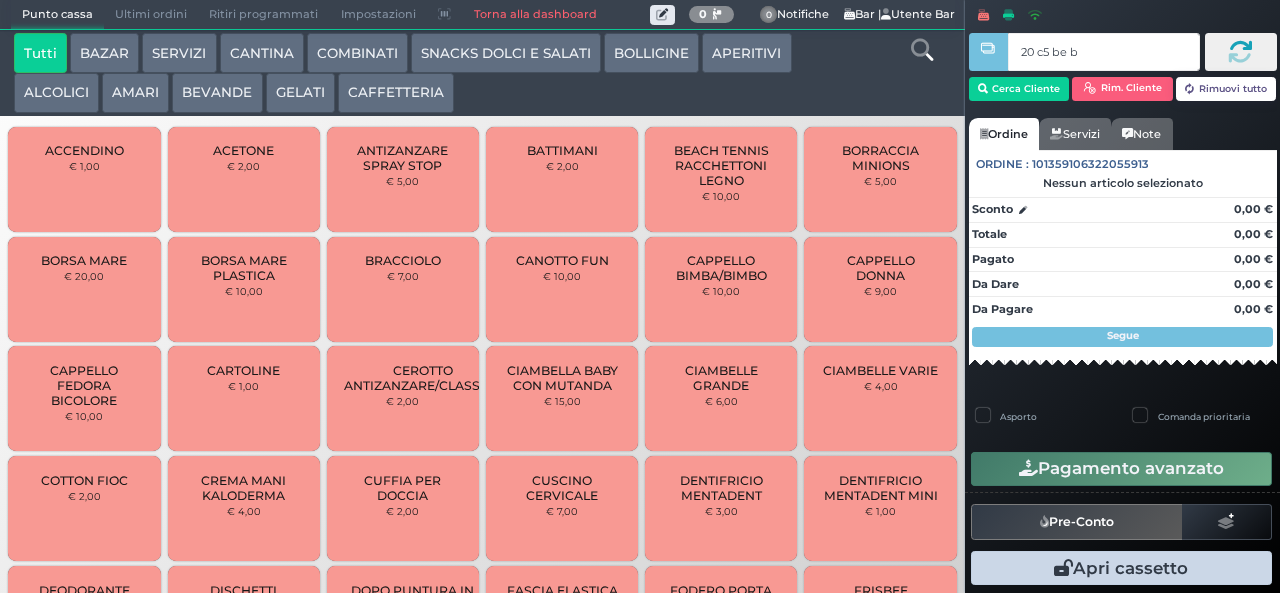 type on "20 c5 be b9" 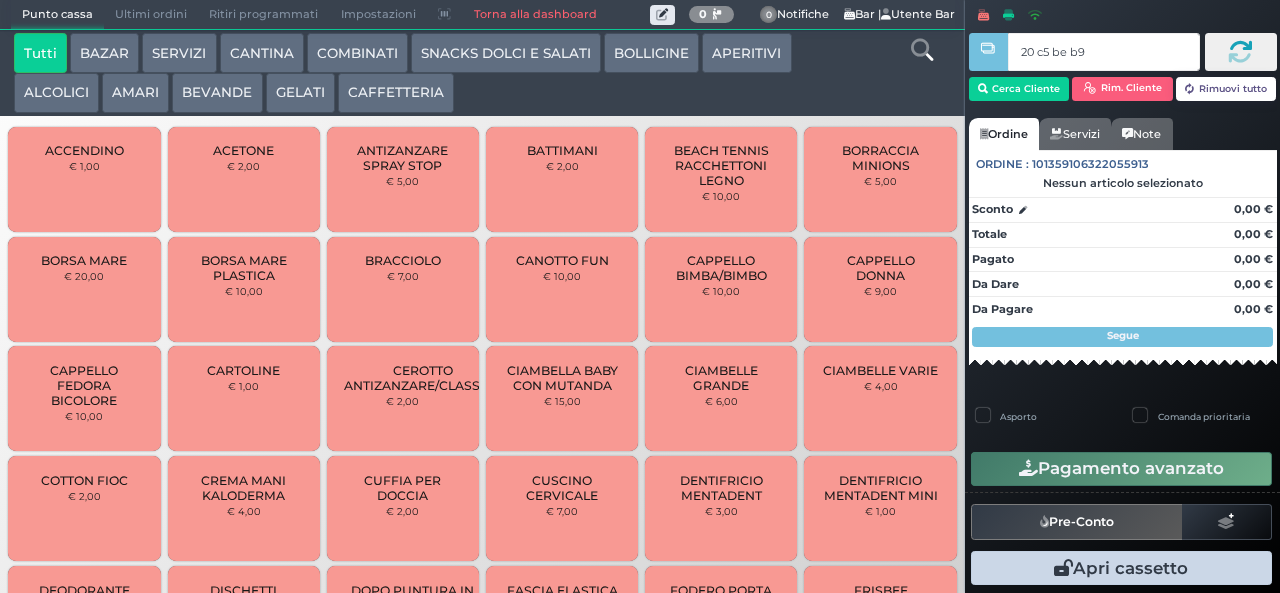 type 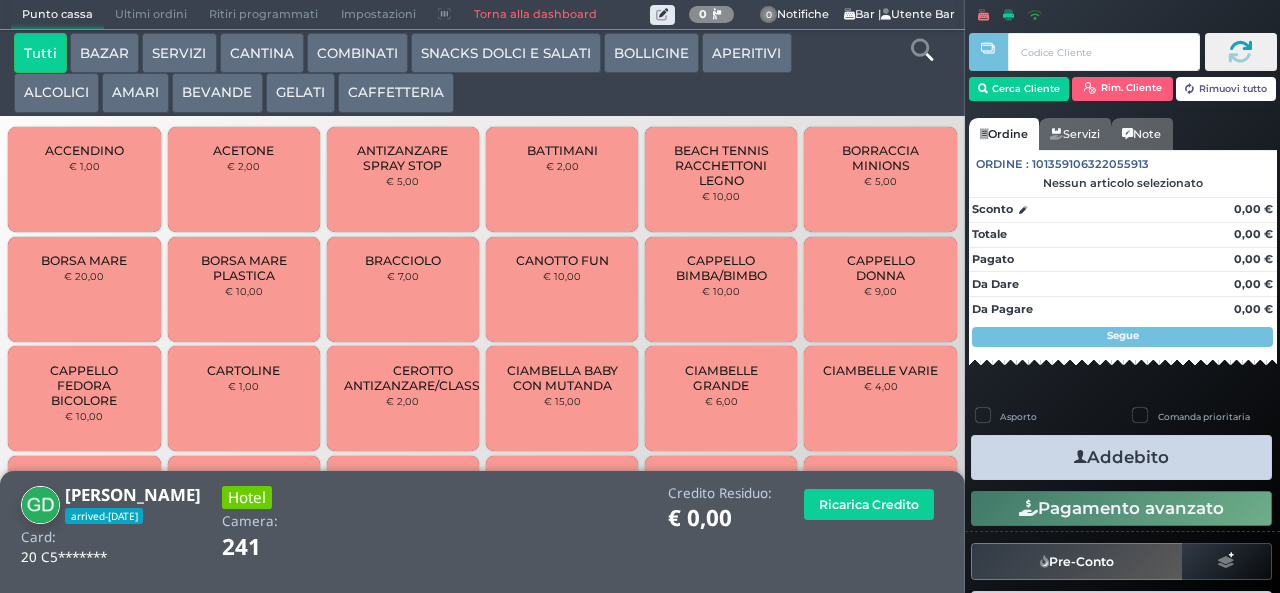 click on "AMARI" at bounding box center [135, 93] 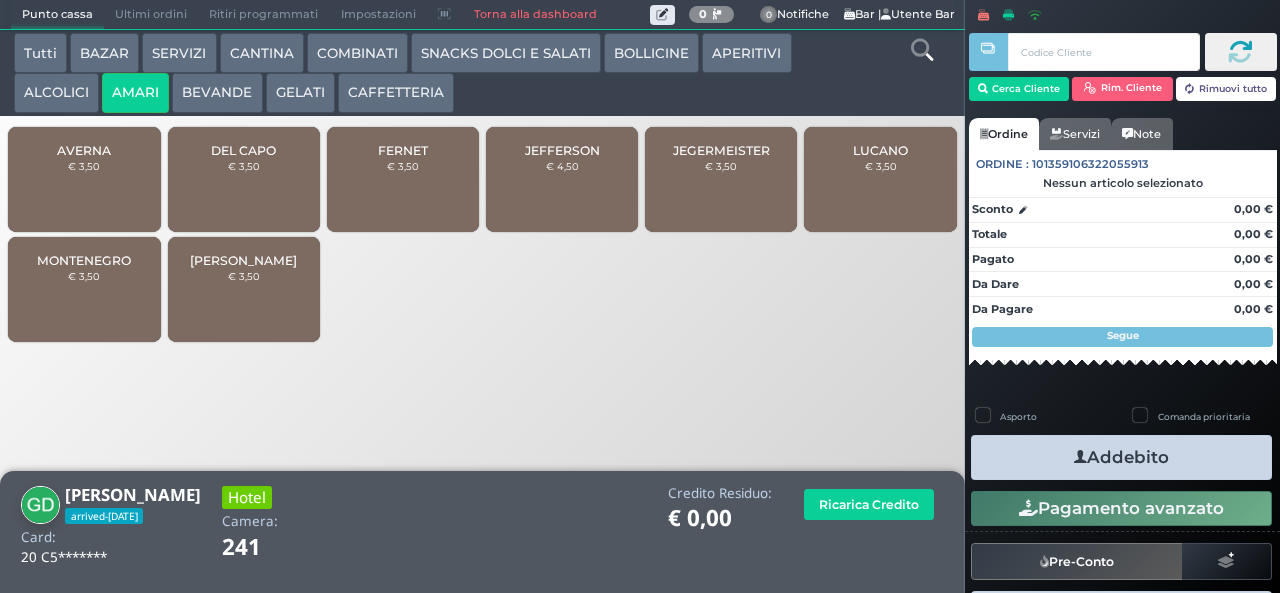 click on "DEL CAPO" at bounding box center [243, 150] 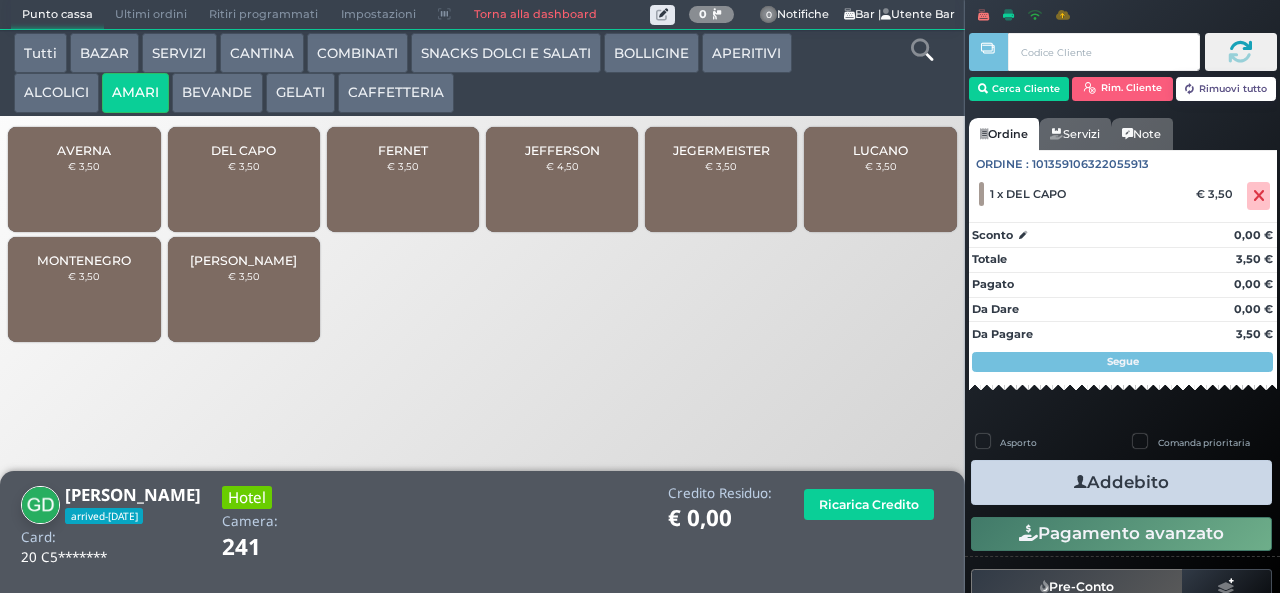 click on "DEL CAPO" at bounding box center (243, 150) 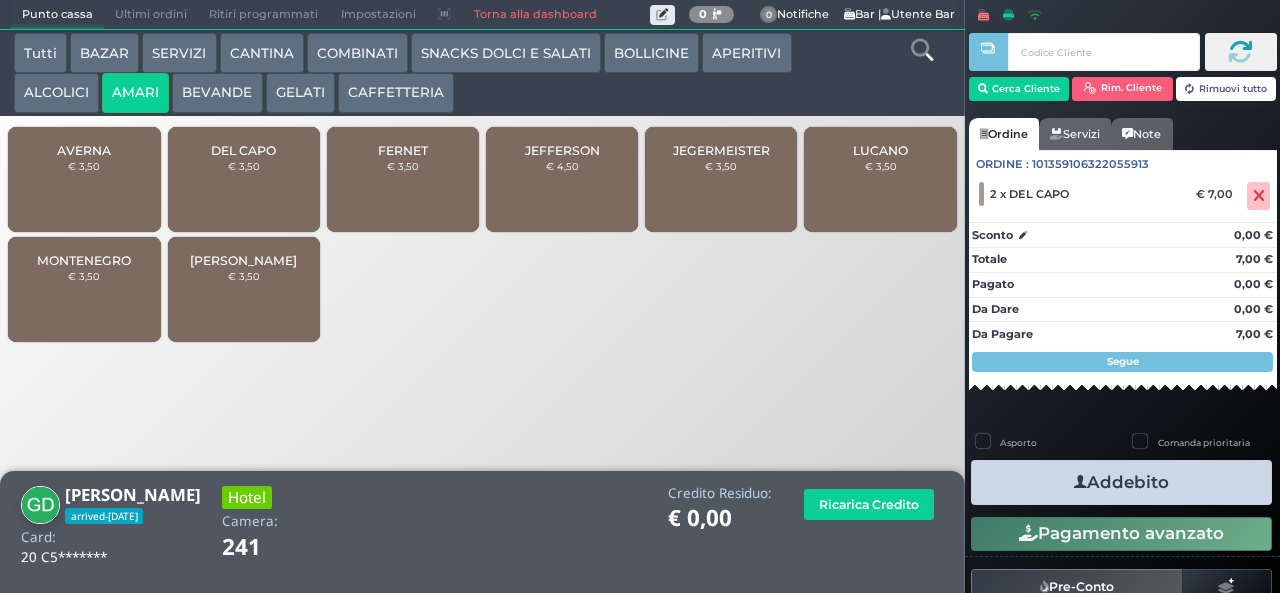 click on "DEL CAPO" at bounding box center [243, 150] 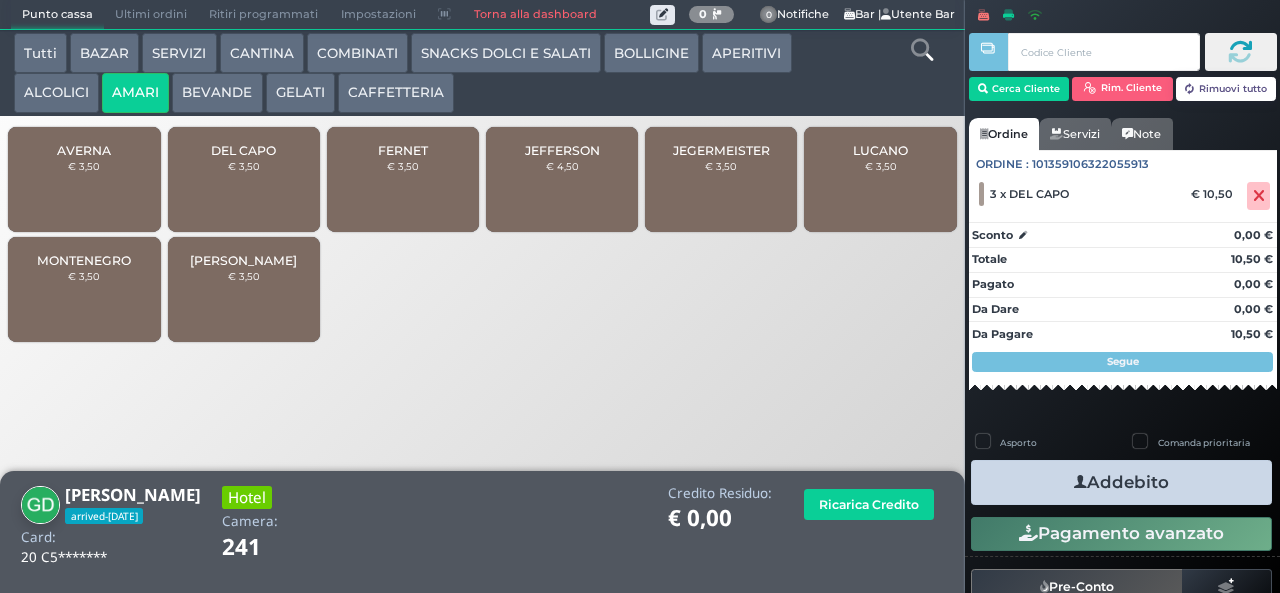 click on "Addebito" at bounding box center (1121, 482) 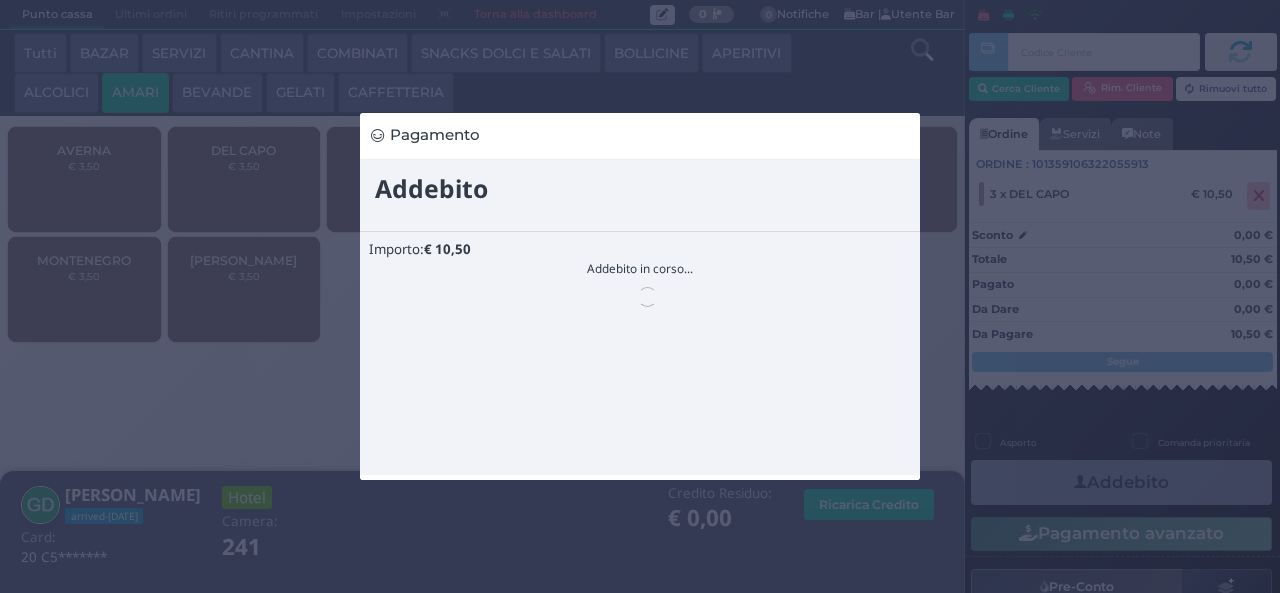 scroll, scrollTop: 0, scrollLeft: 0, axis: both 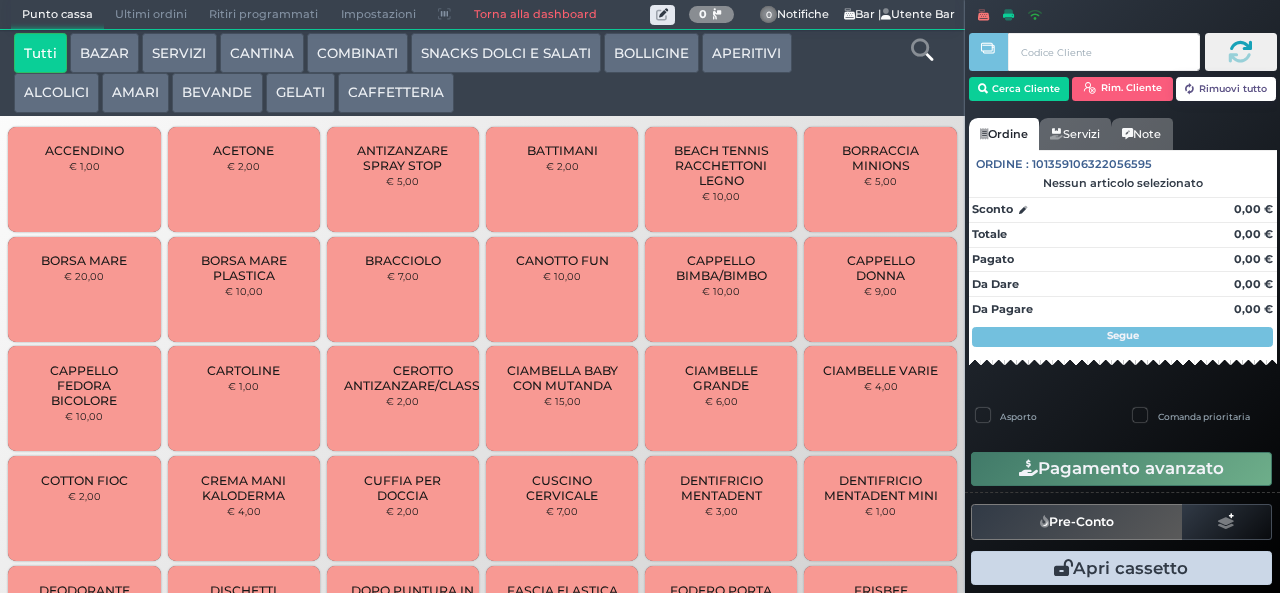 click on "BEVANDE" at bounding box center (217, 93) 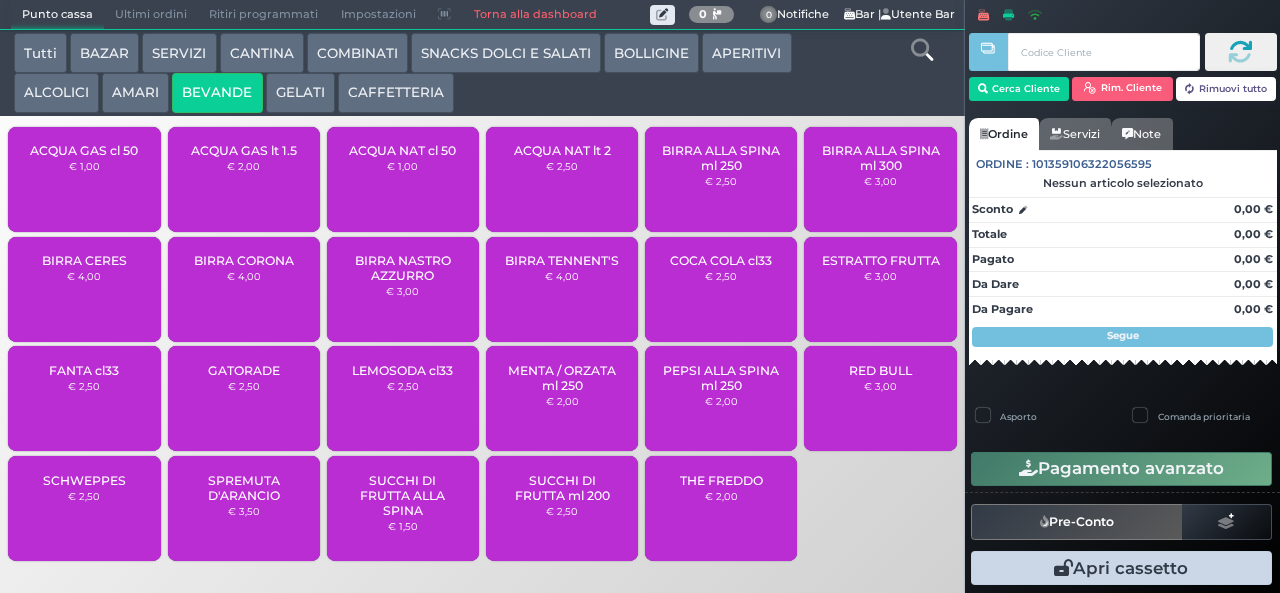 click on "ACQUA NAT cl 50" at bounding box center (402, 150) 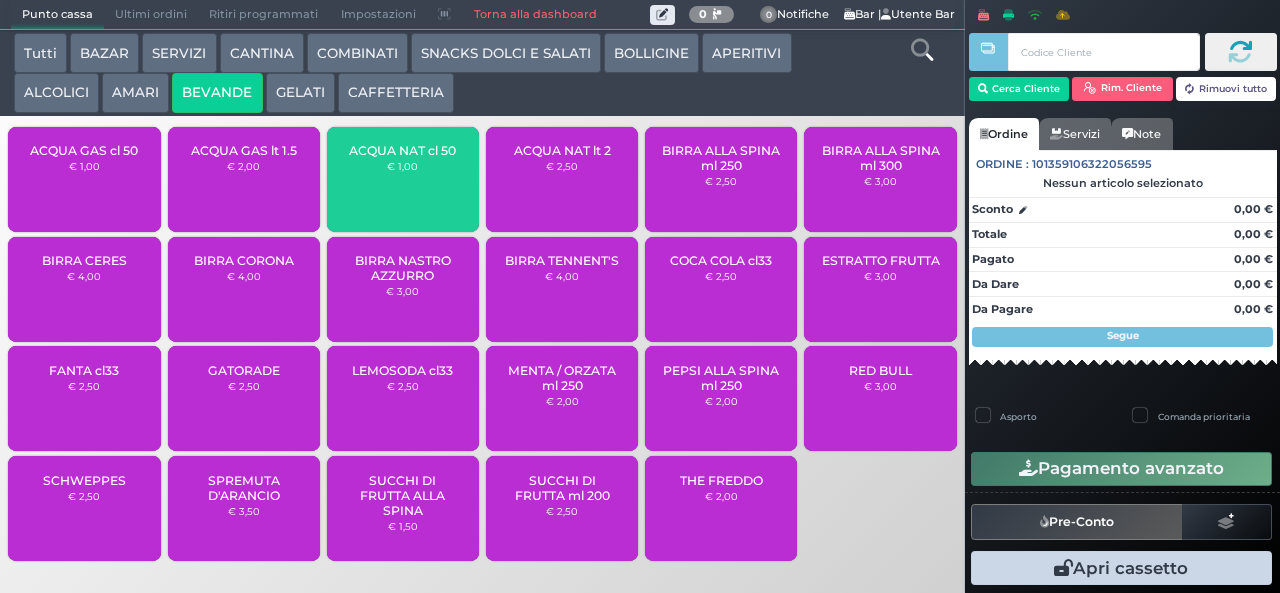 click on "€ 1,00" at bounding box center [402, 166] 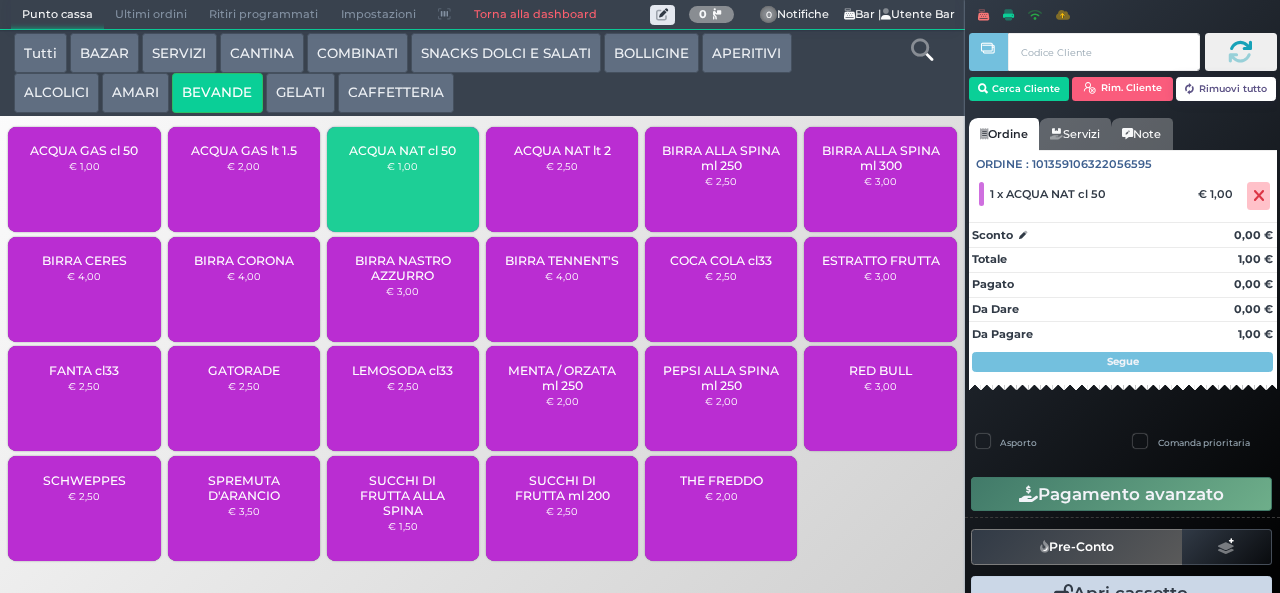 click on "ACQUA NAT cl 50" at bounding box center [402, 150] 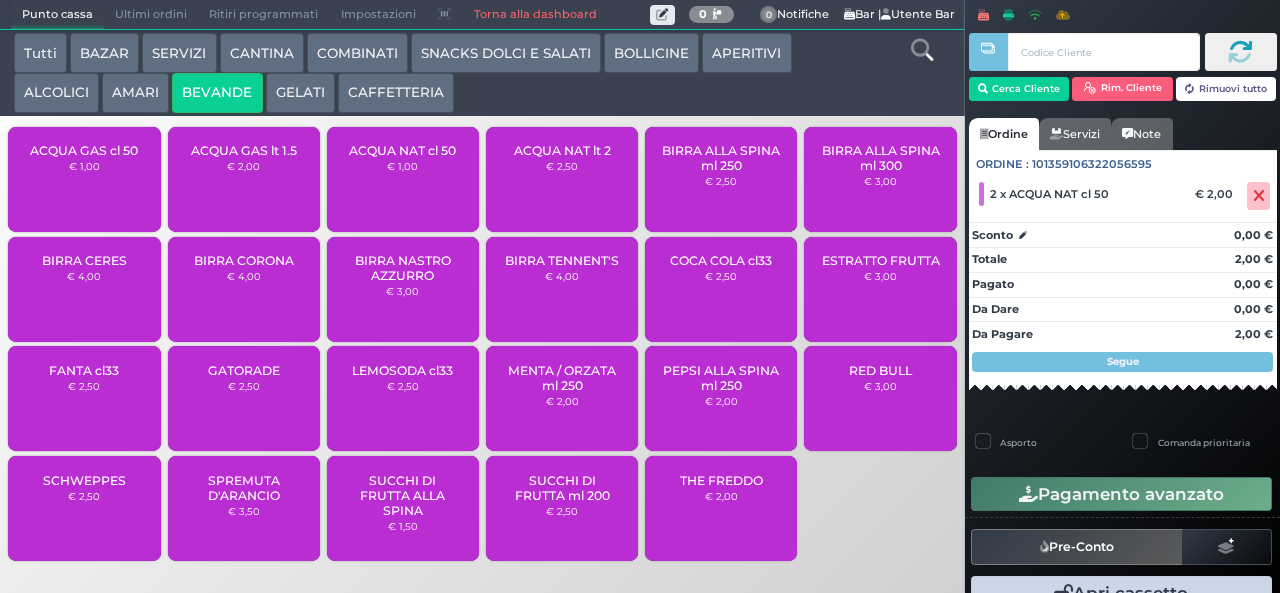 click on "ACQUA NAT cl 50" at bounding box center (402, 150) 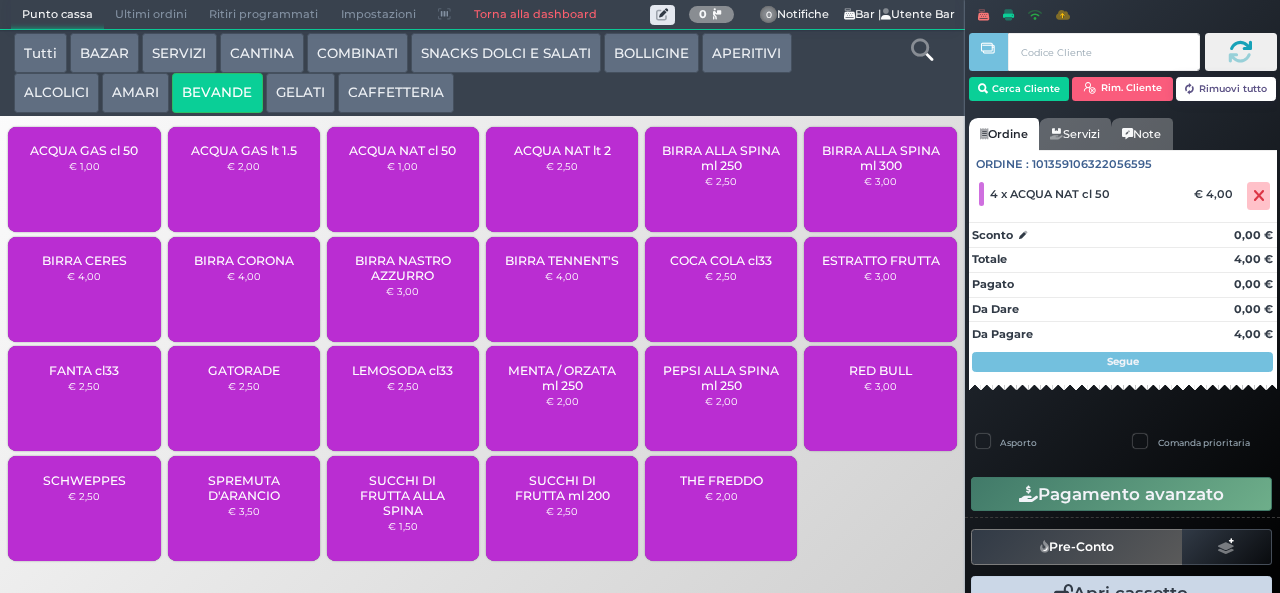 click on "ACQUA NAT cl 50" at bounding box center (402, 150) 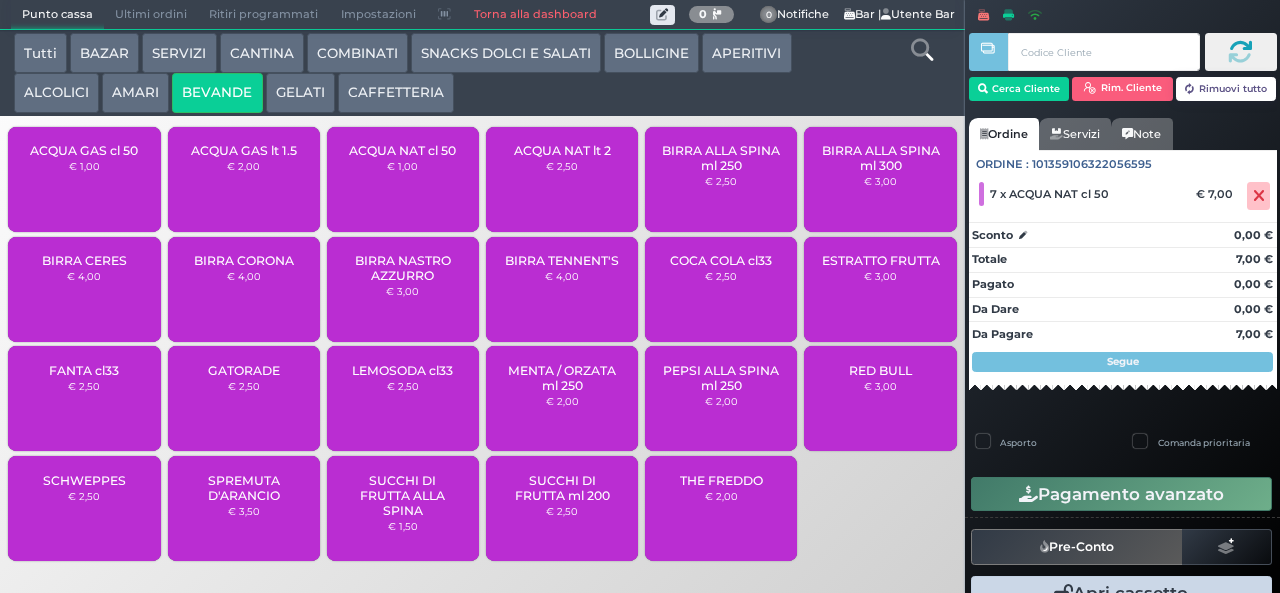 click on "ACQUA NAT cl 50" at bounding box center [402, 150] 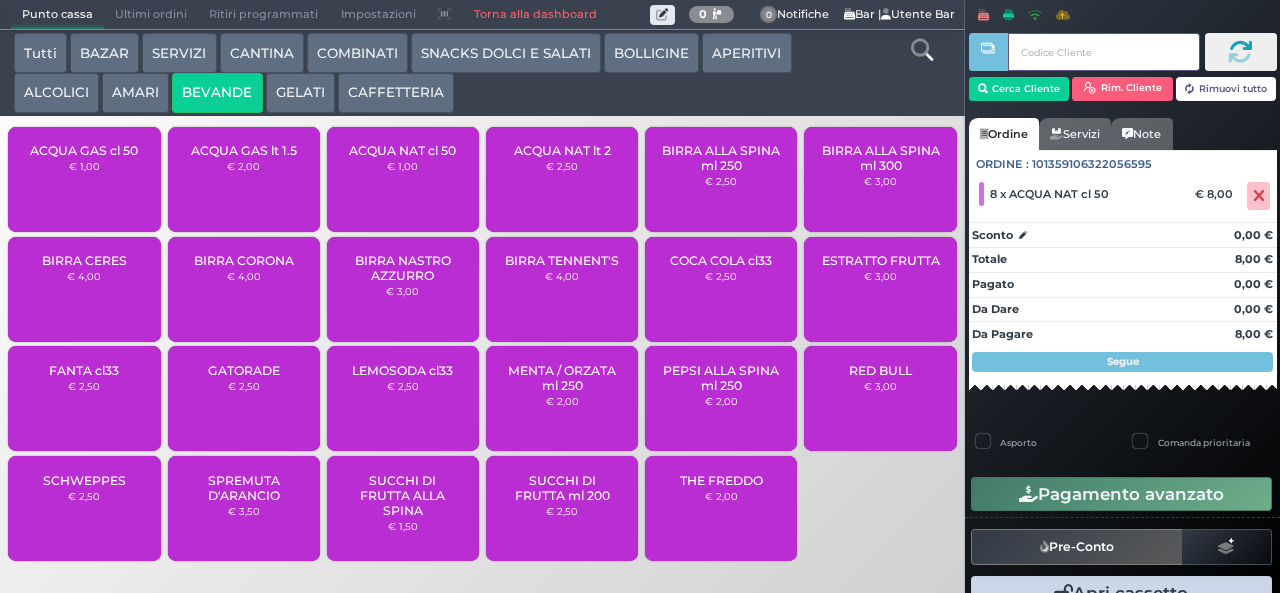 type 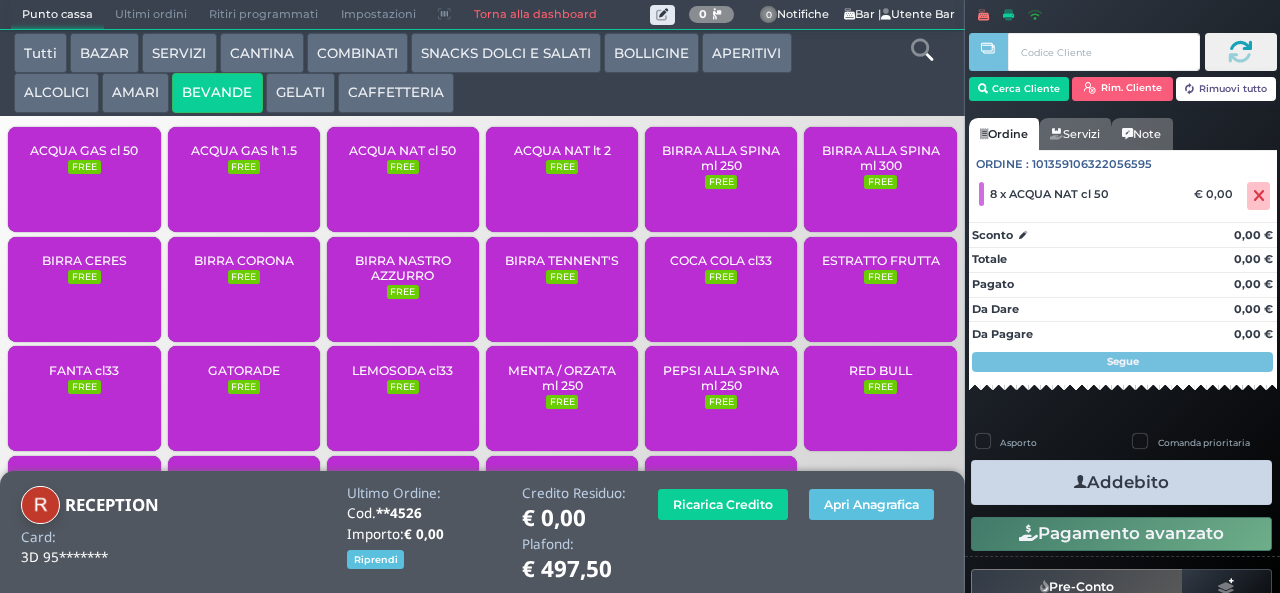 click at bounding box center (1080, 482) 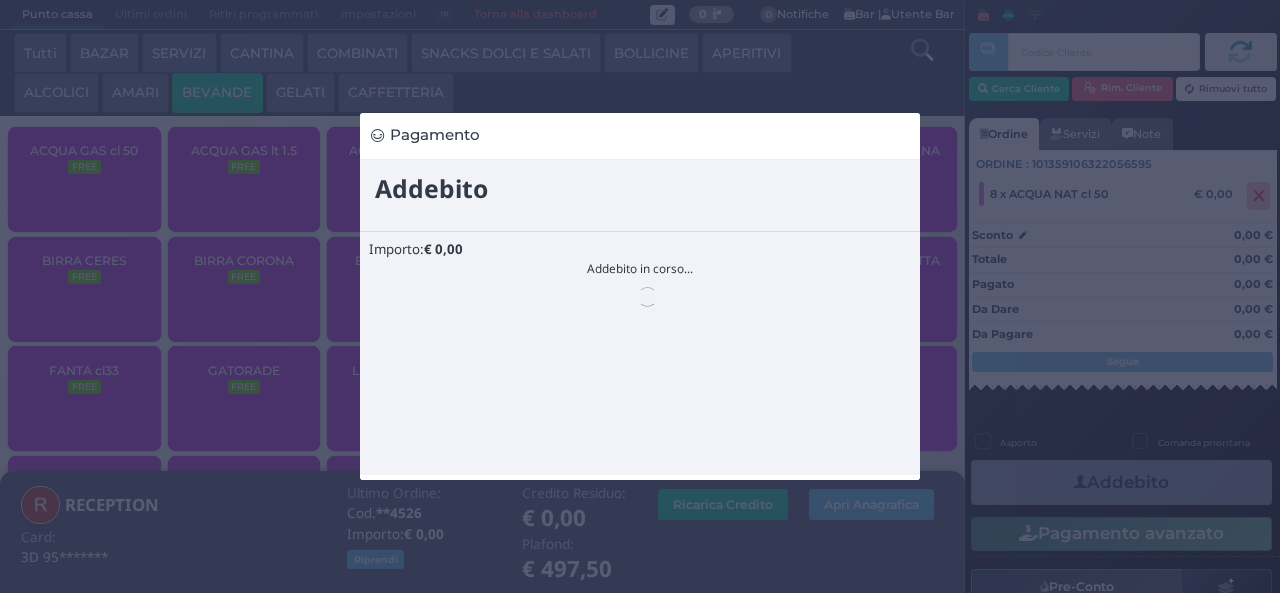 scroll, scrollTop: 0, scrollLeft: 0, axis: both 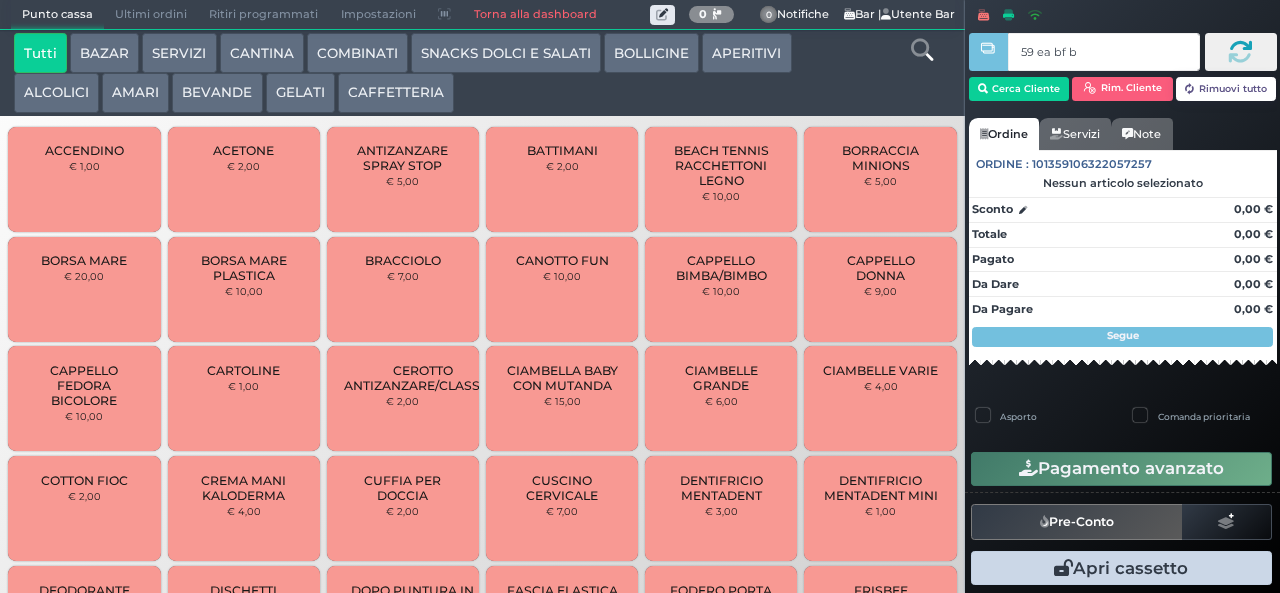 type on "59 ea bf b9" 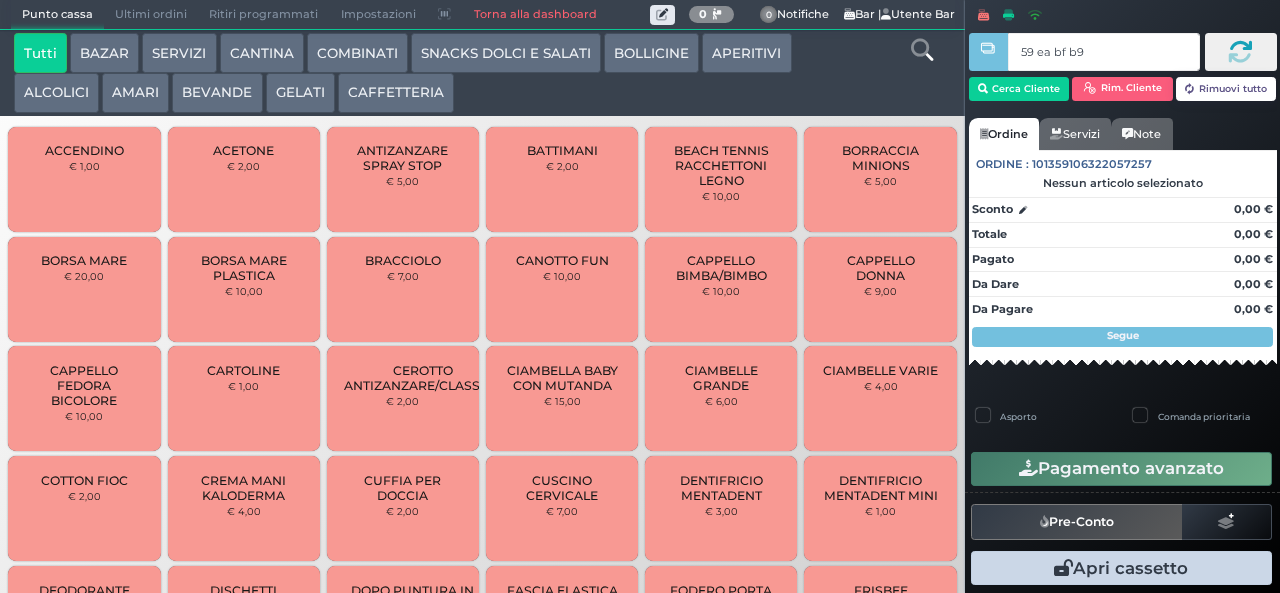 type 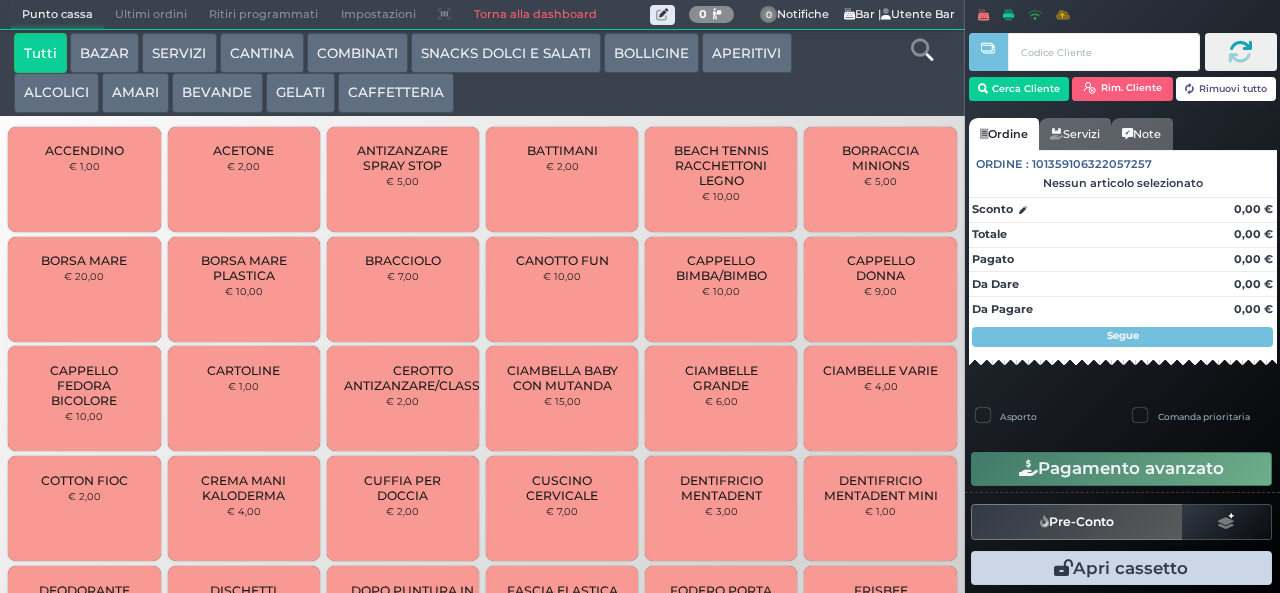 click on "SNACKS DOLCI E SALATI" at bounding box center [506, 53] 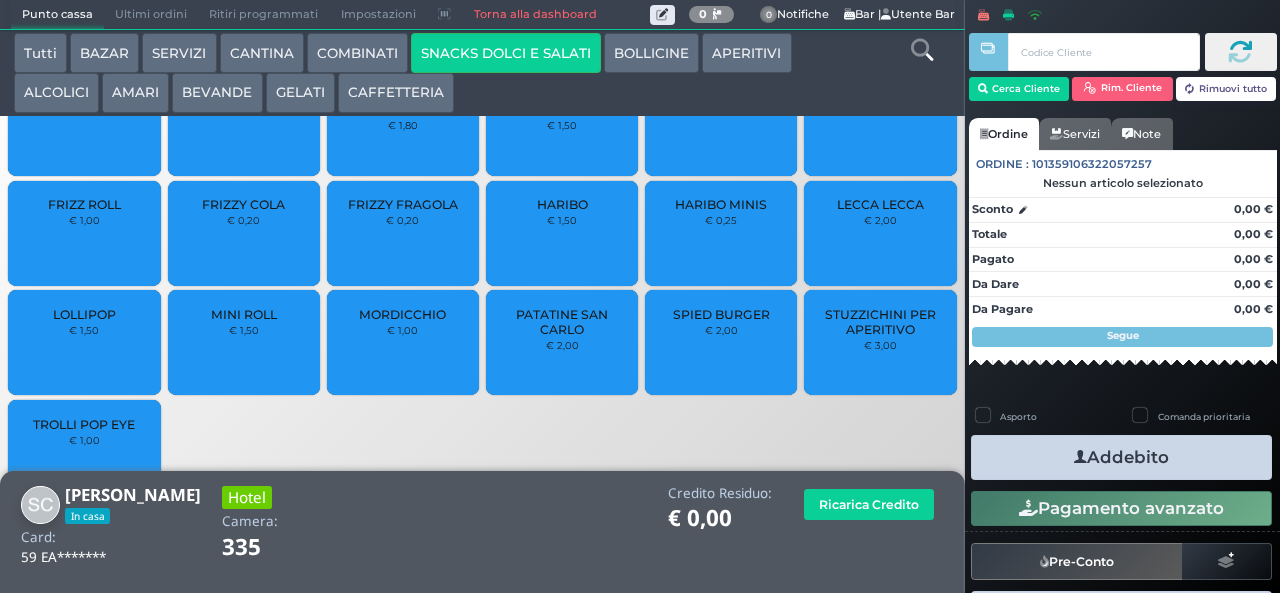 scroll, scrollTop: 87, scrollLeft: 0, axis: vertical 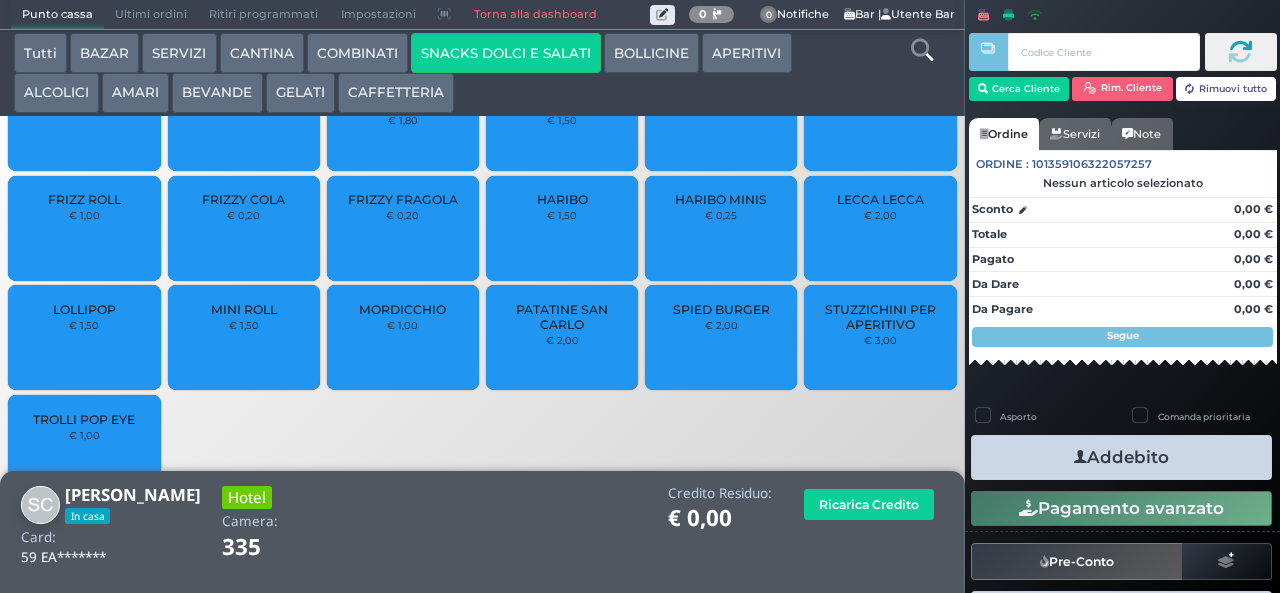 click on "LOLLIPOP
€ 1,50" at bounding box center [84, 337] 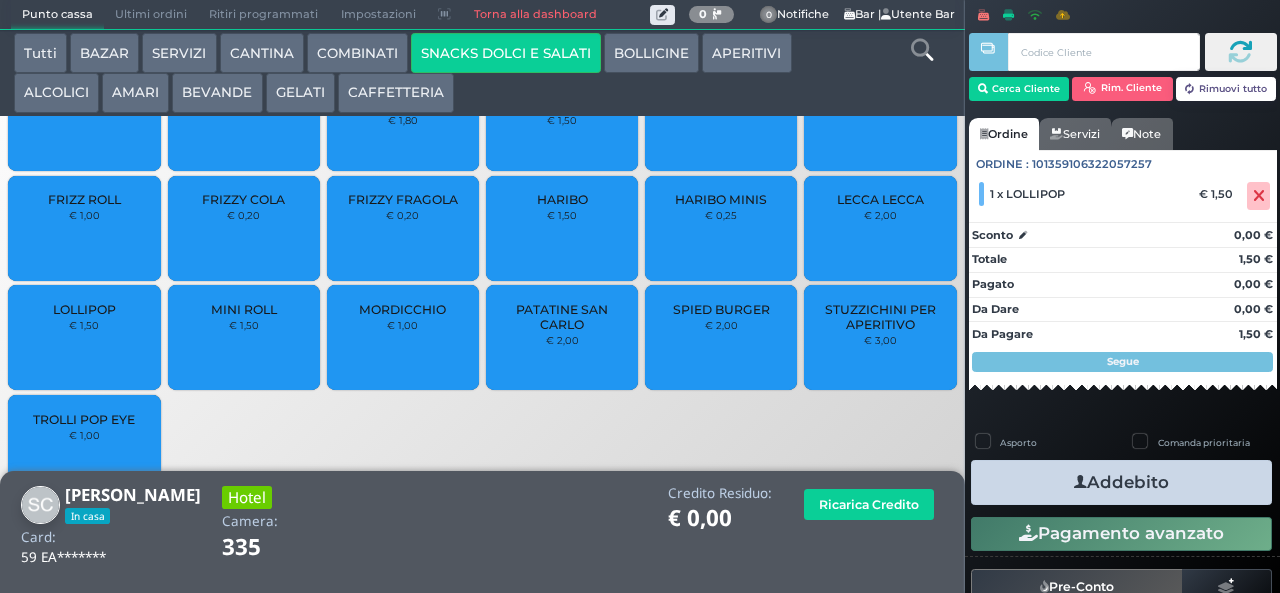 click on "Comanda prioritaria" at bounding box center [1204, 442] 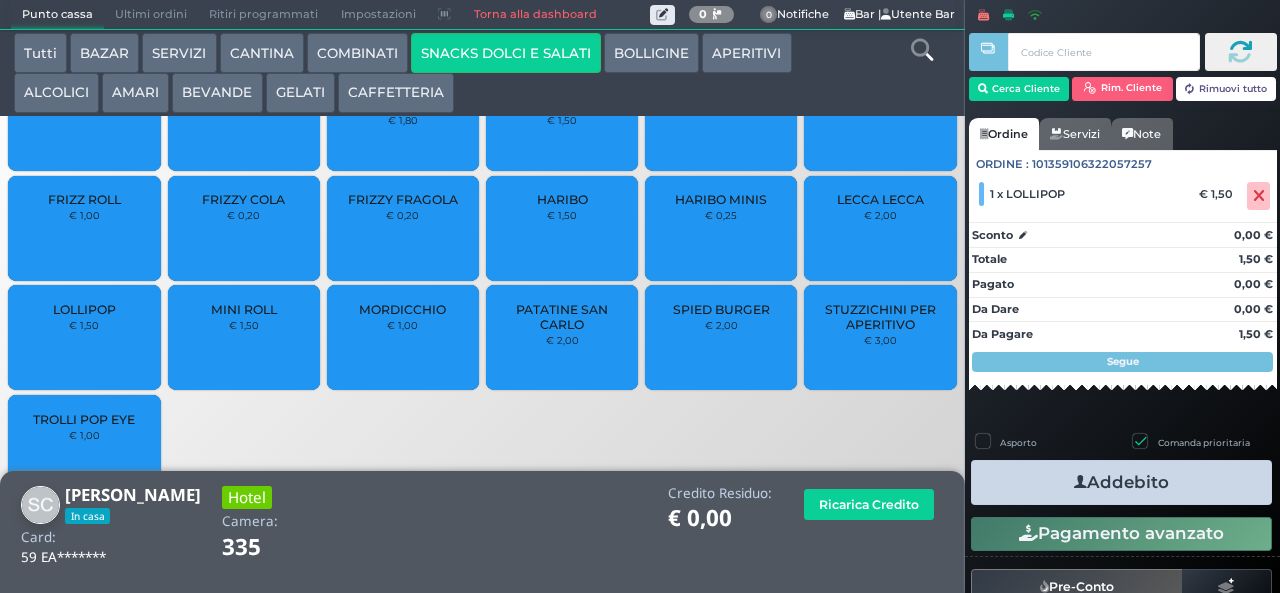 click on "Addebito" at bounding box center [1121, 482] 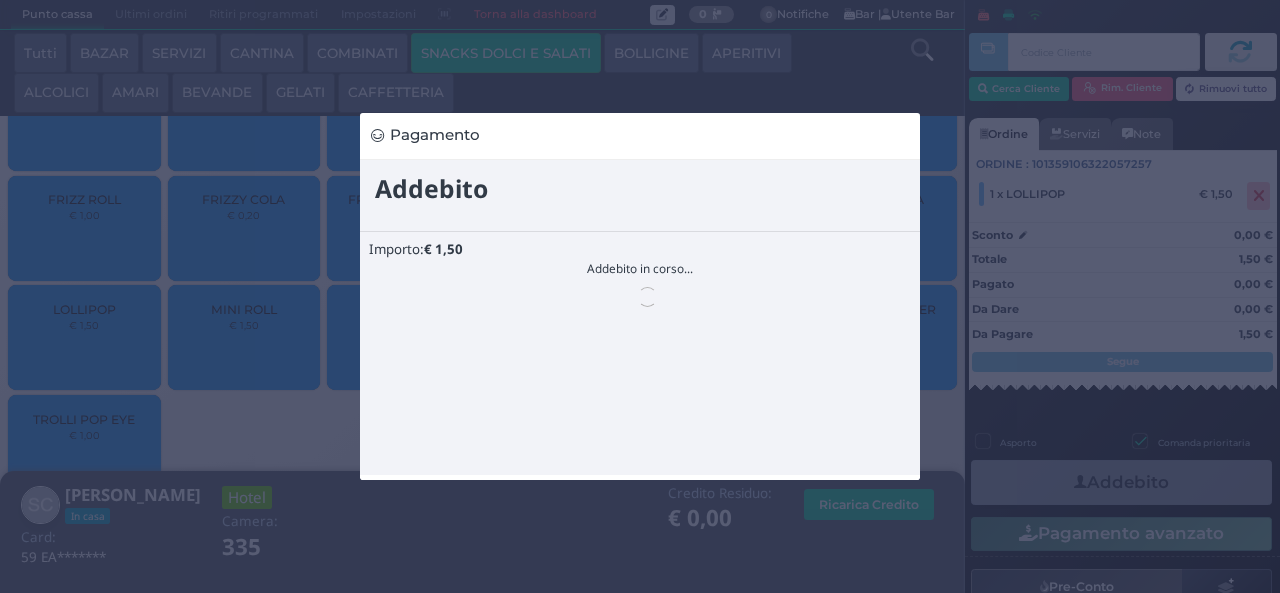 scroll, scrollTop: 0, scrollLeft: 0, axis: both 